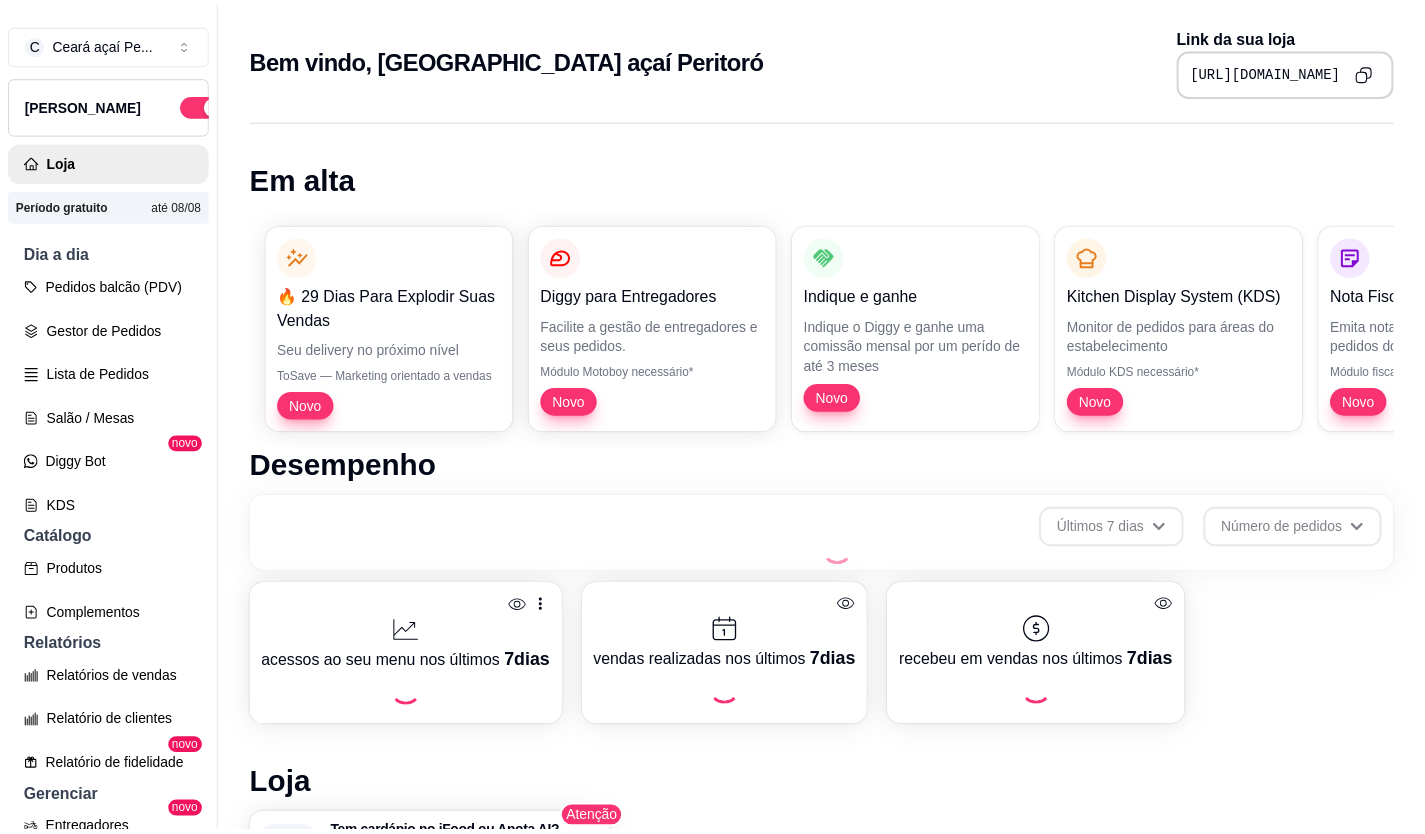 scroll, scrollTop: 0, scrollLeft: 0, axis: both 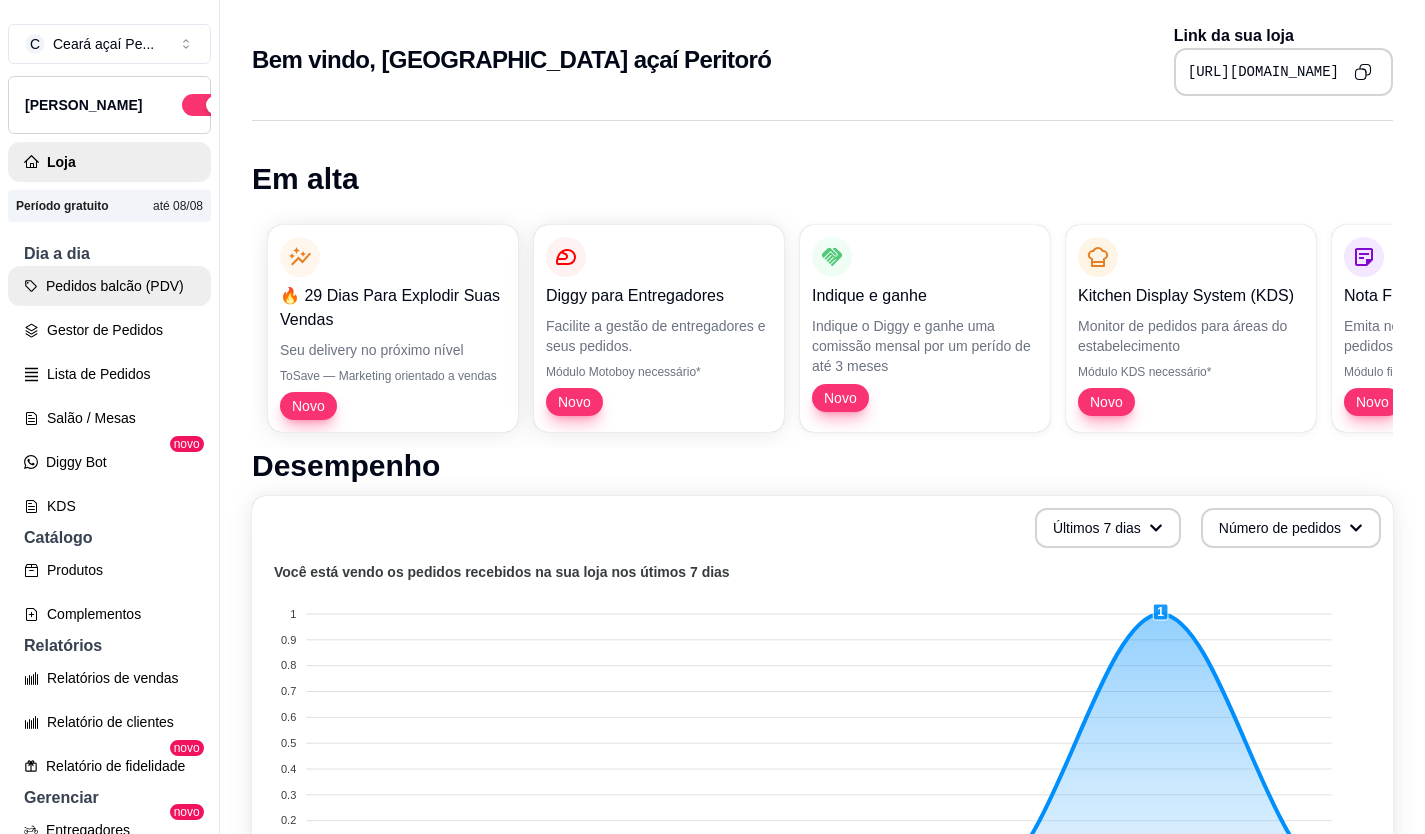 click on "Pedidos balcão (PDV)" at bounding box center [109, 286] 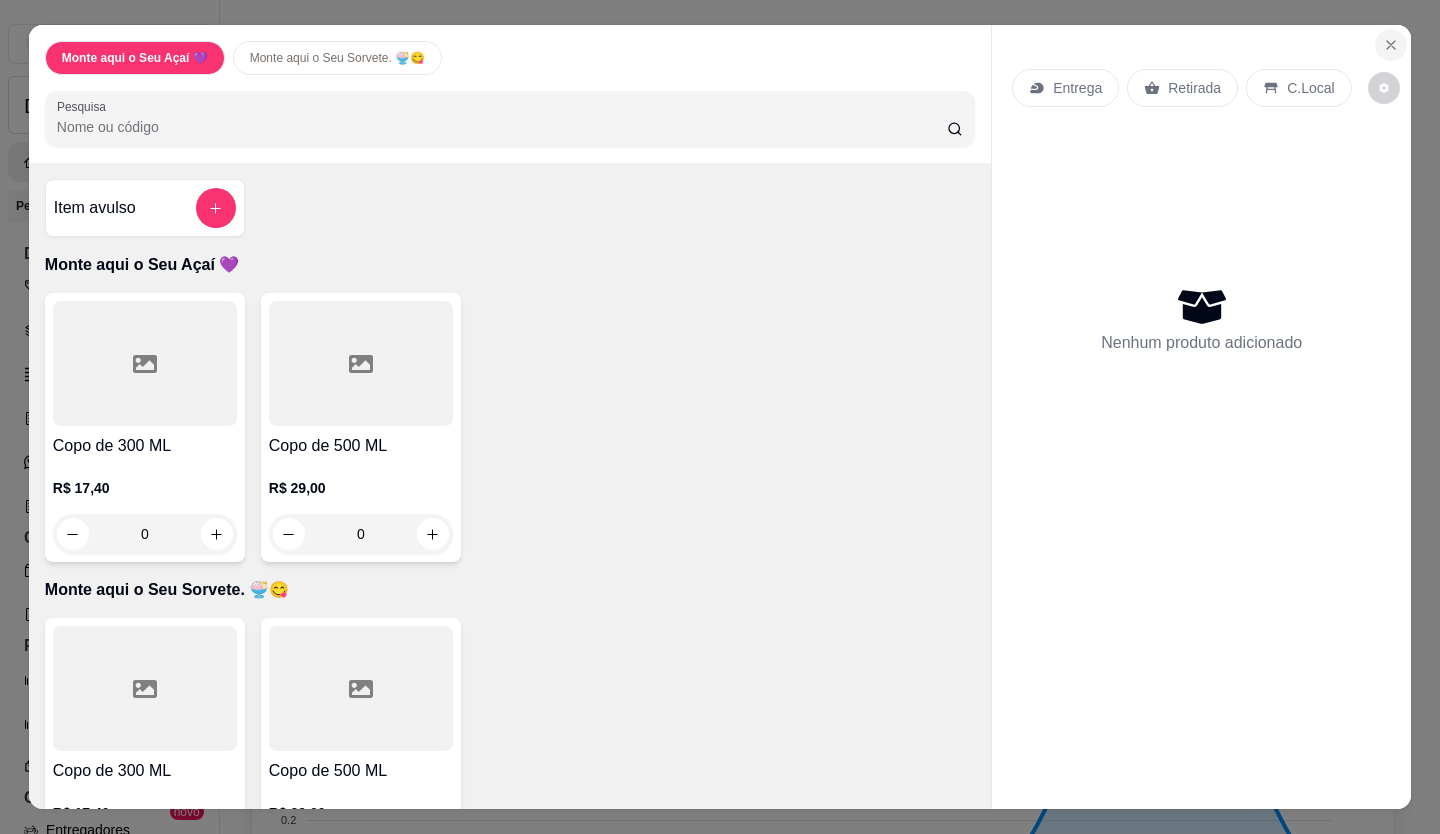 click 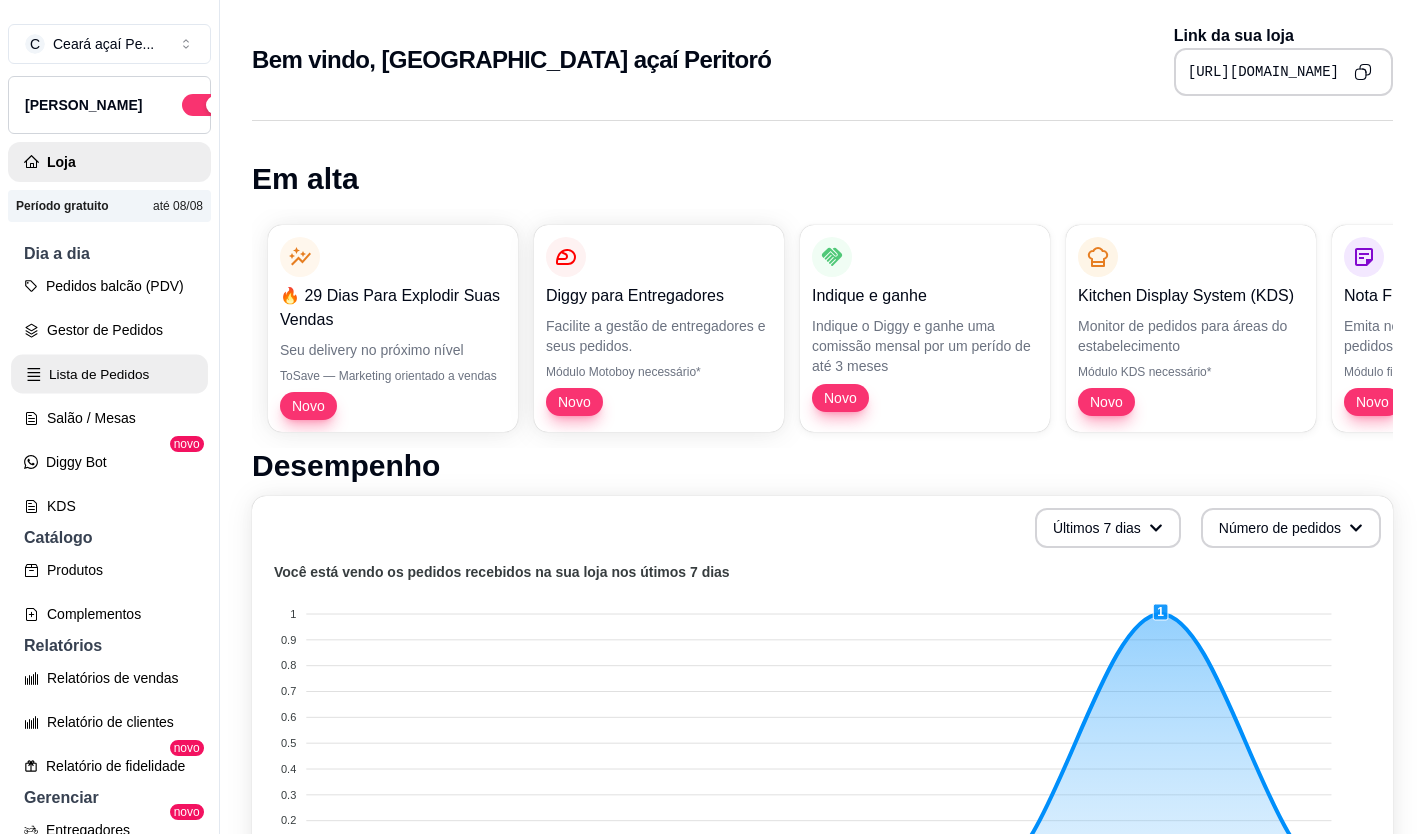 click on "Lista de Pedidos" at bounding box center [109, 374] 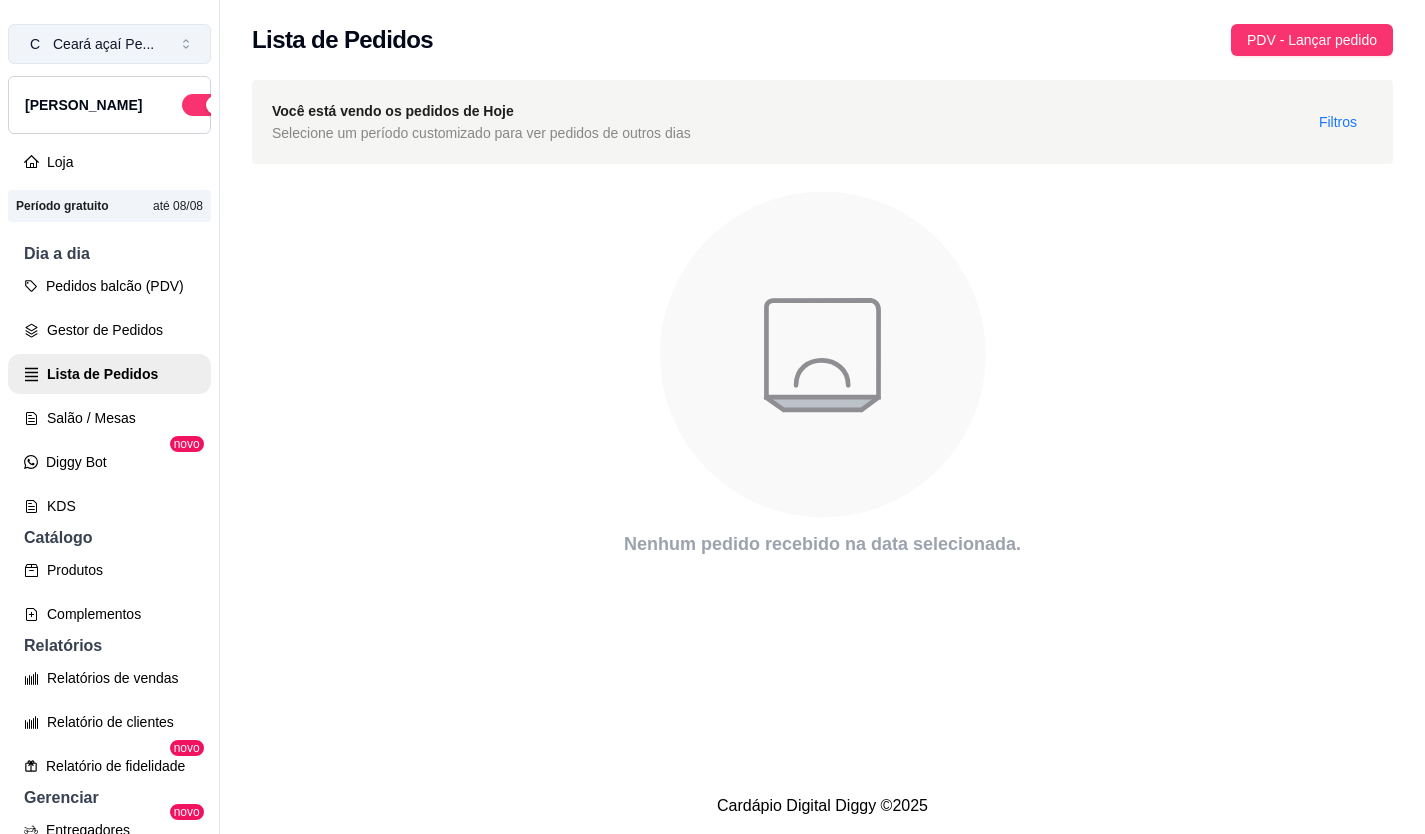 click on "Ceará açaí Pe ..." at bounding box center (103, 44) 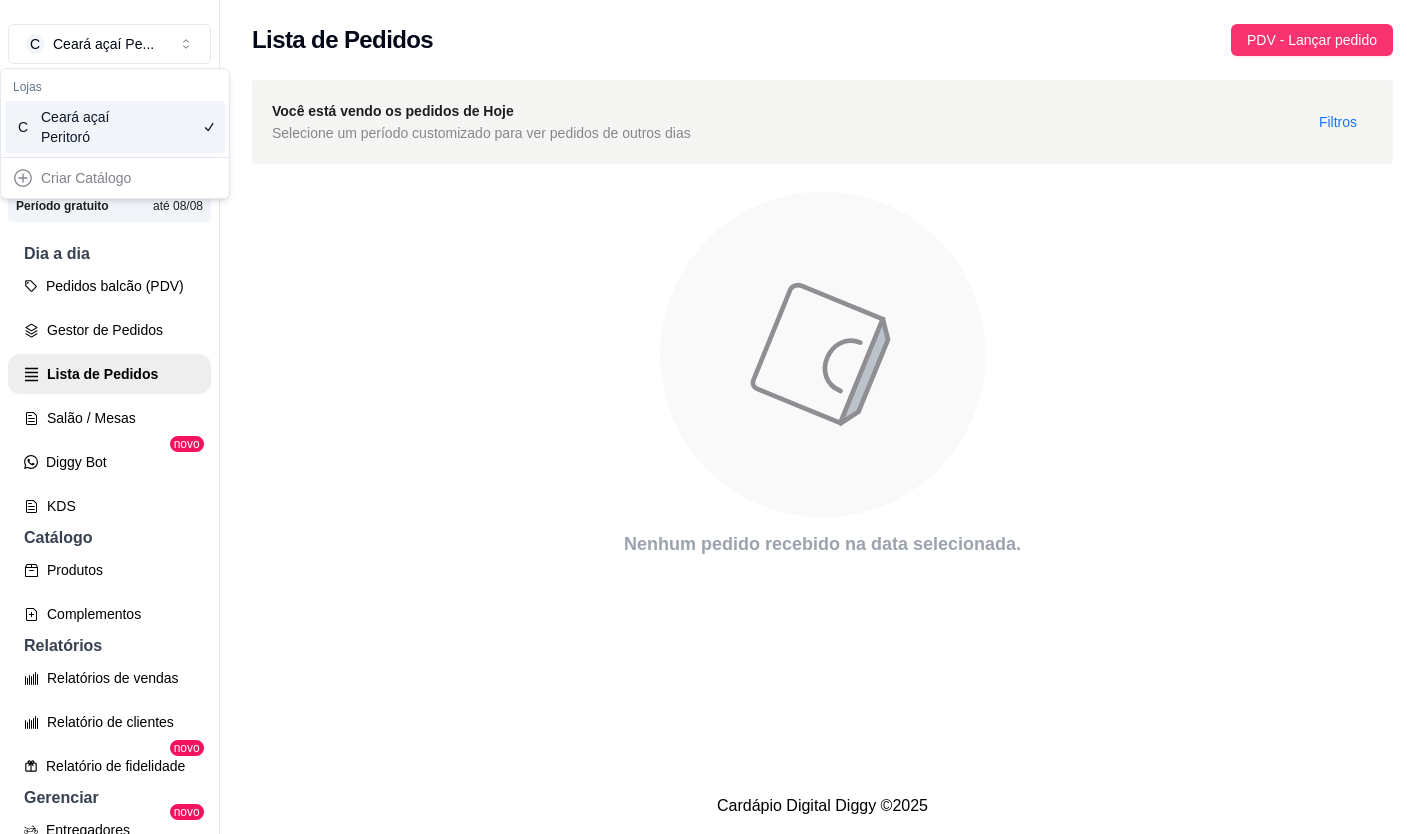 click 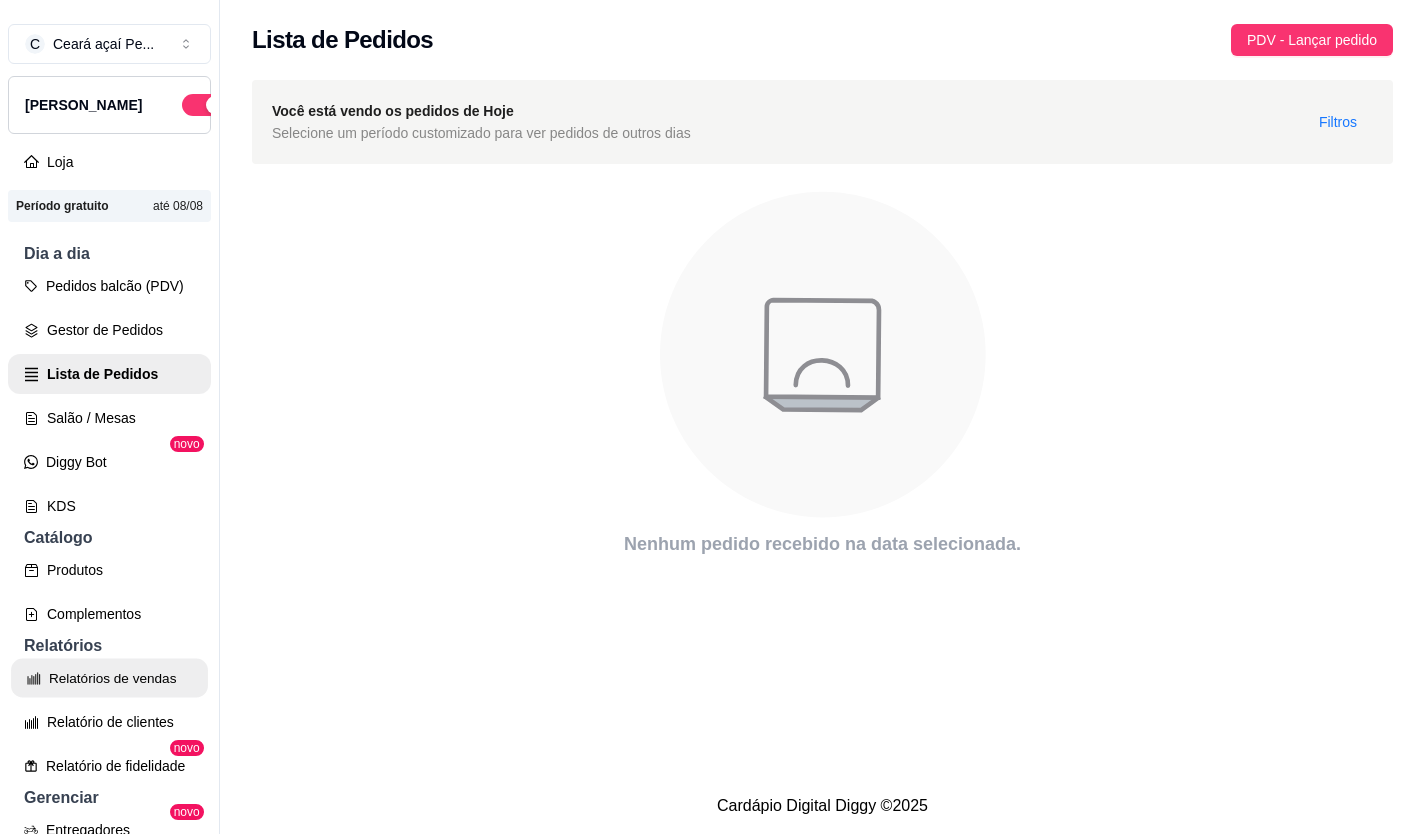 click on "Relatórios de vendas" at bounding box center [109, 678] 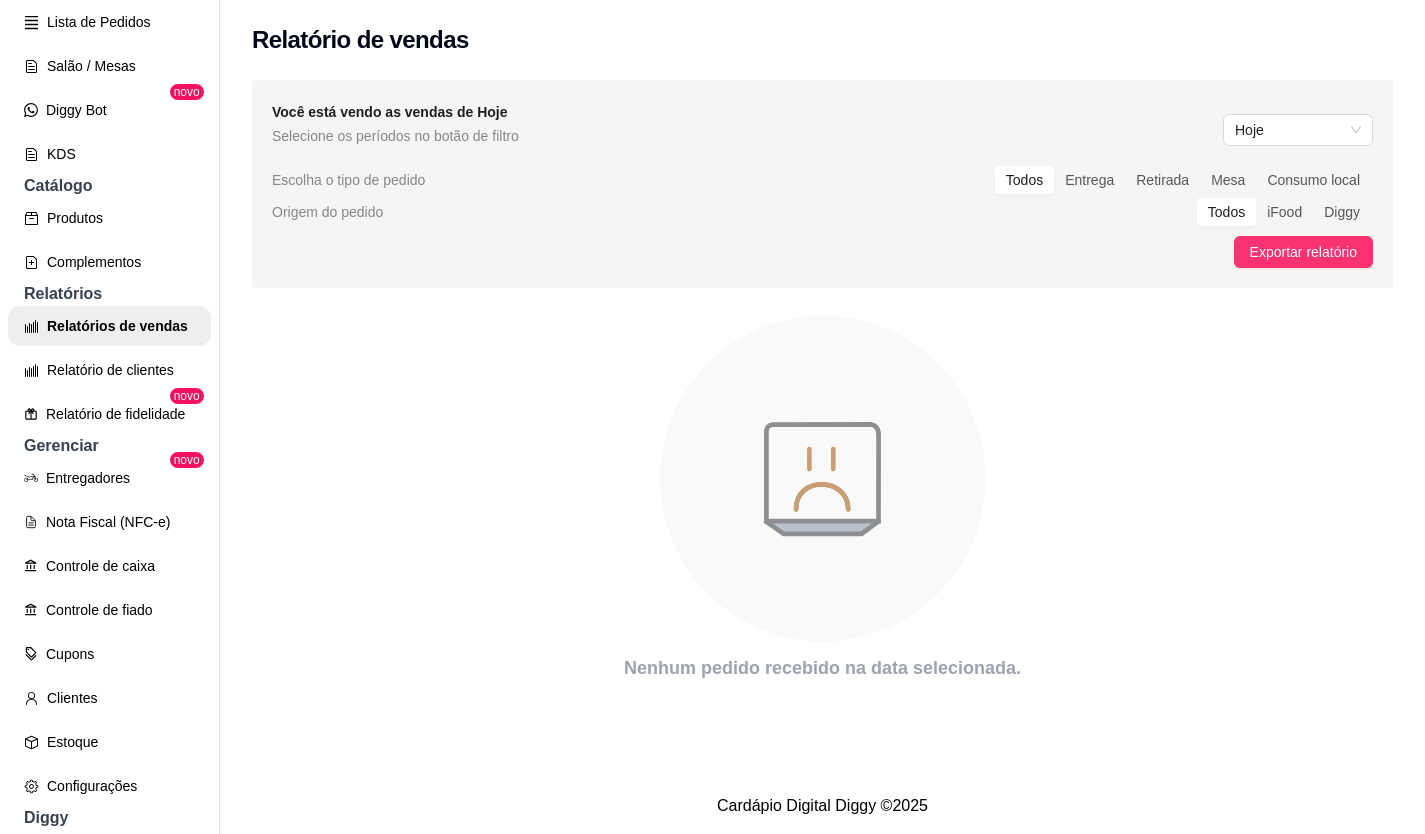 scroll, scrollTop: 361, scrollLeft: 0, axis: vertical 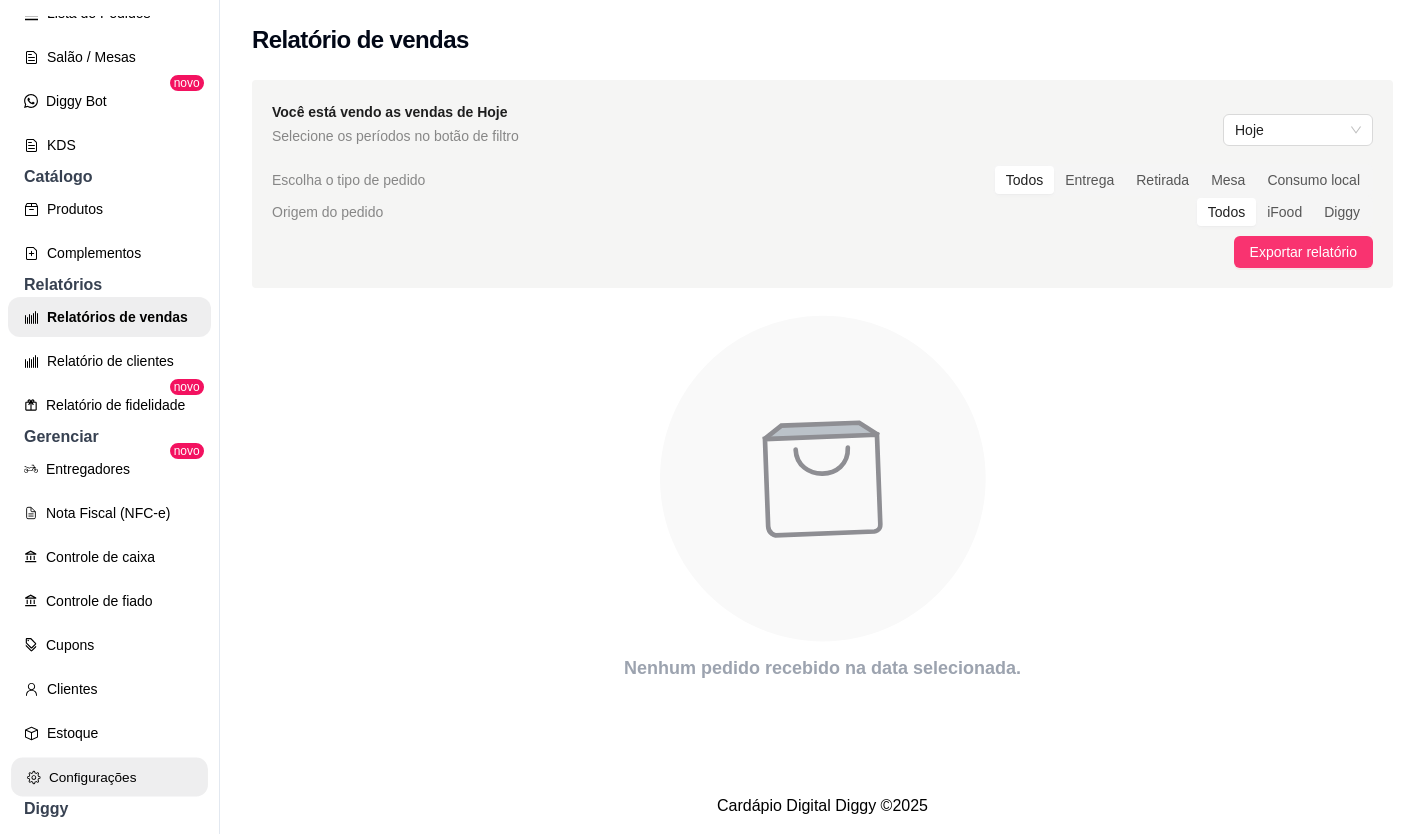 click on "Configurações" at bounding box center [109, 777] 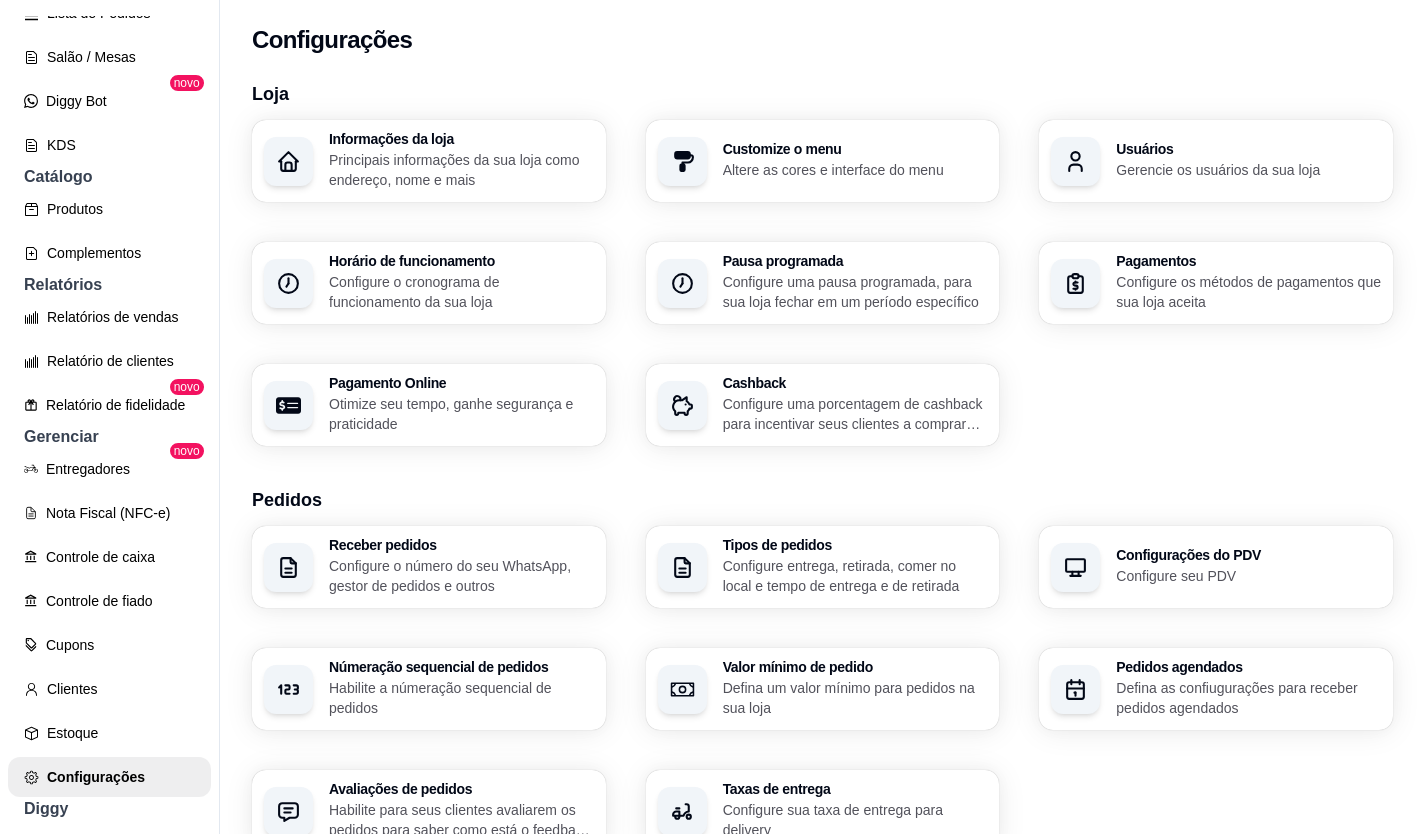 click on "Altere as cores e interface do menu" at bounding box center (855, 170) 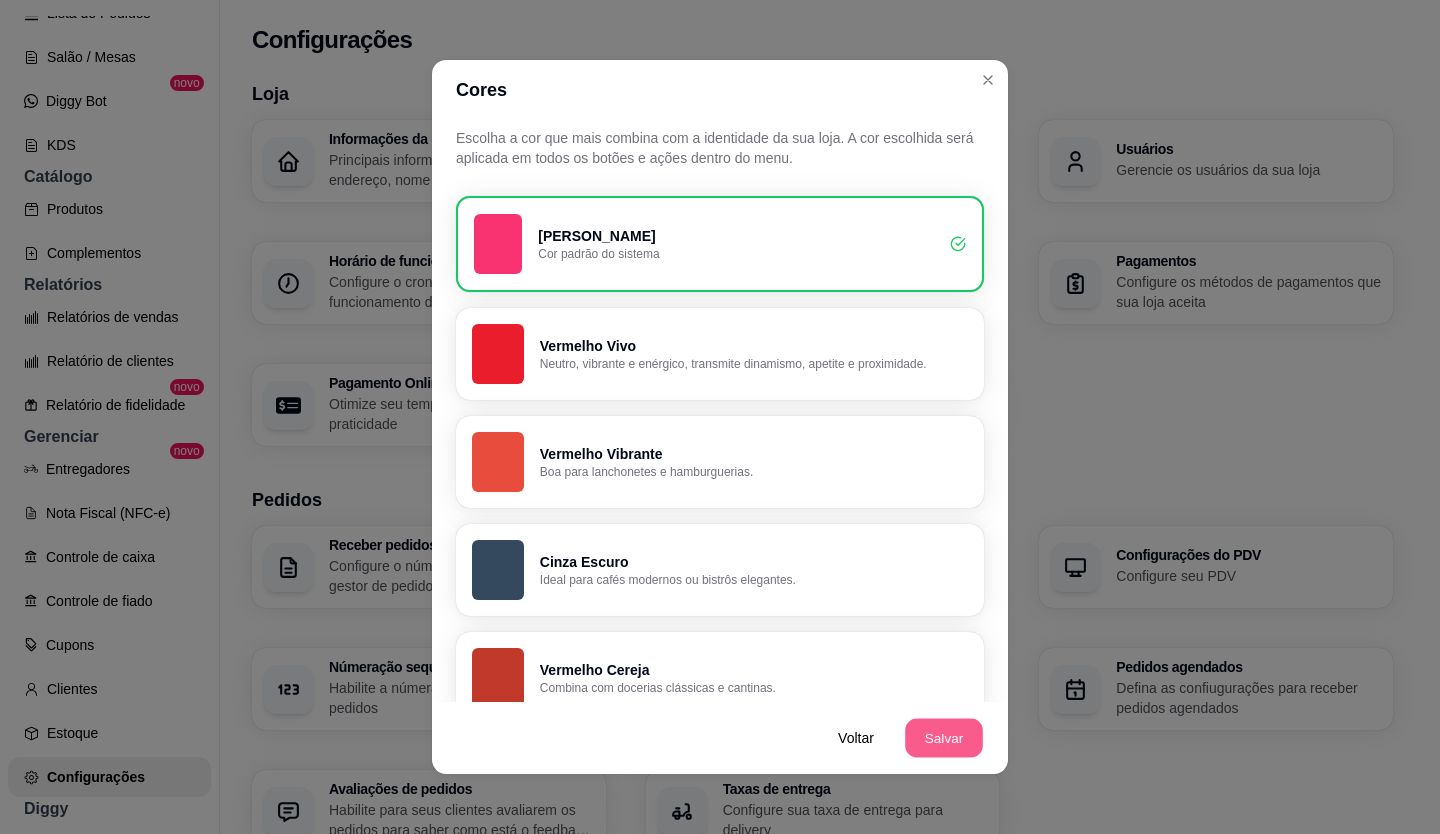 click on "Salvar" at bounding box center [944, 738] 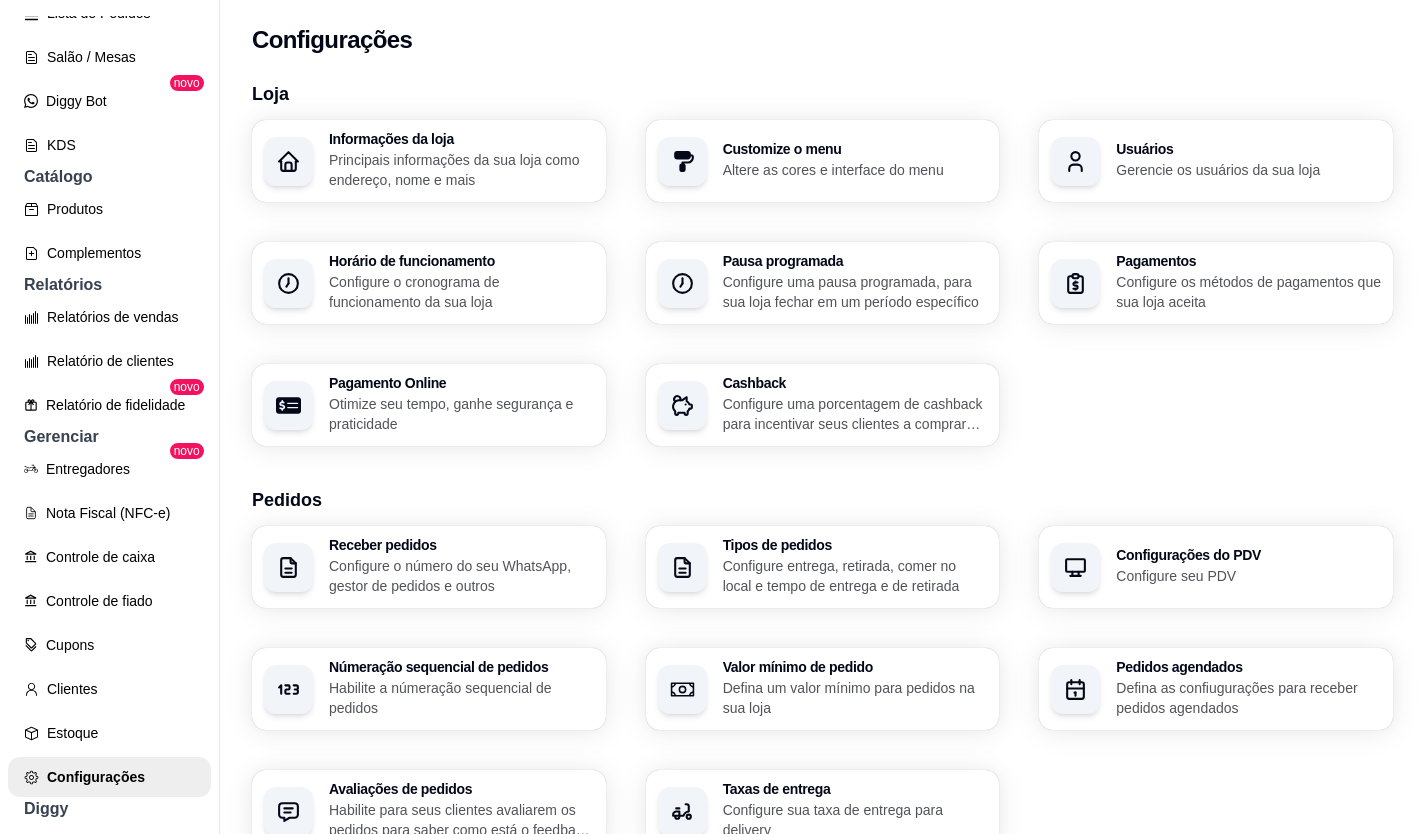 click on "Customize o menu Altere as cores e interface do menu" at bounding box center (823, 161) 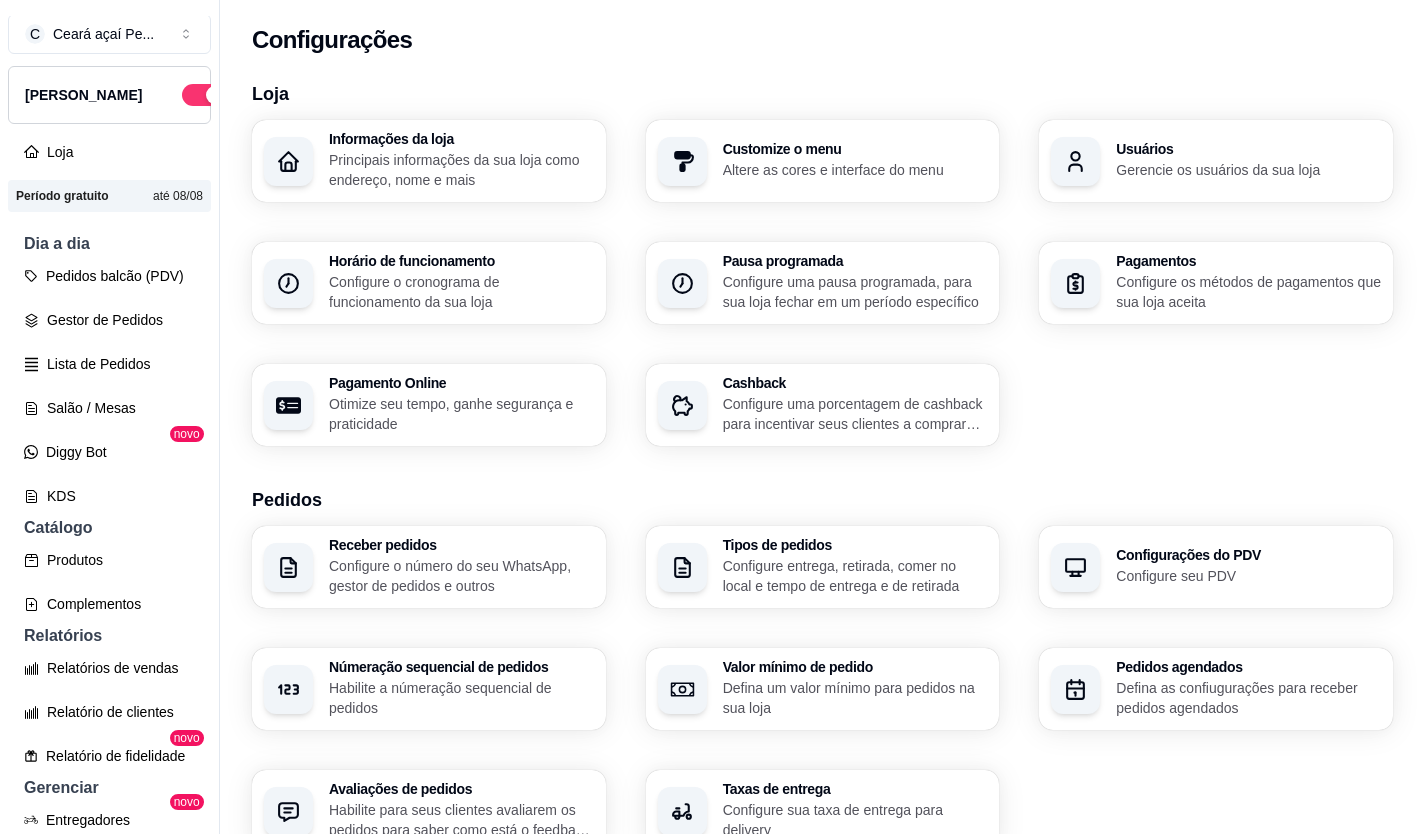 scroll, scrollTop: 0, scrollLeft: 0, axis: both 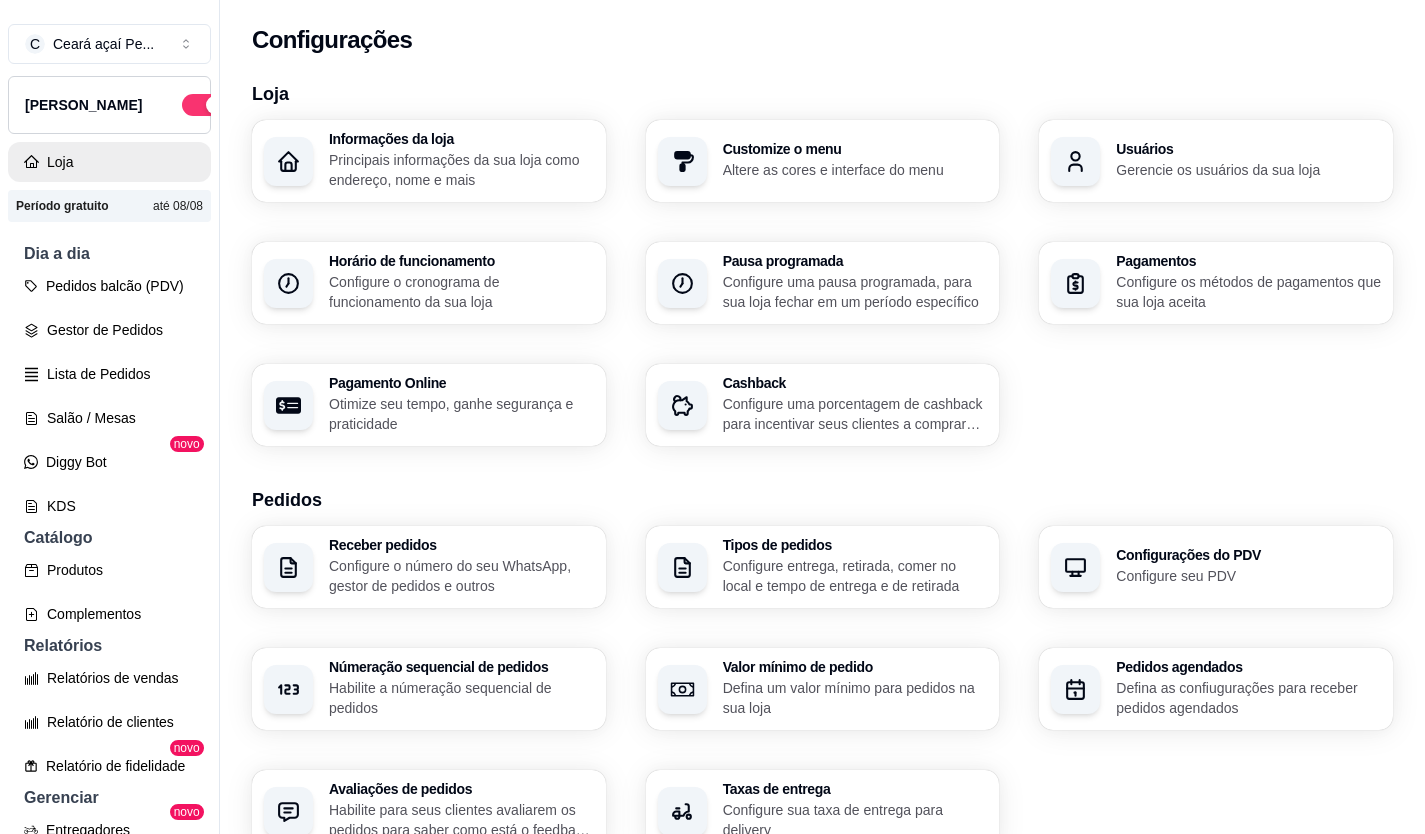 click on "Loja" at bounding box center (109, 162) 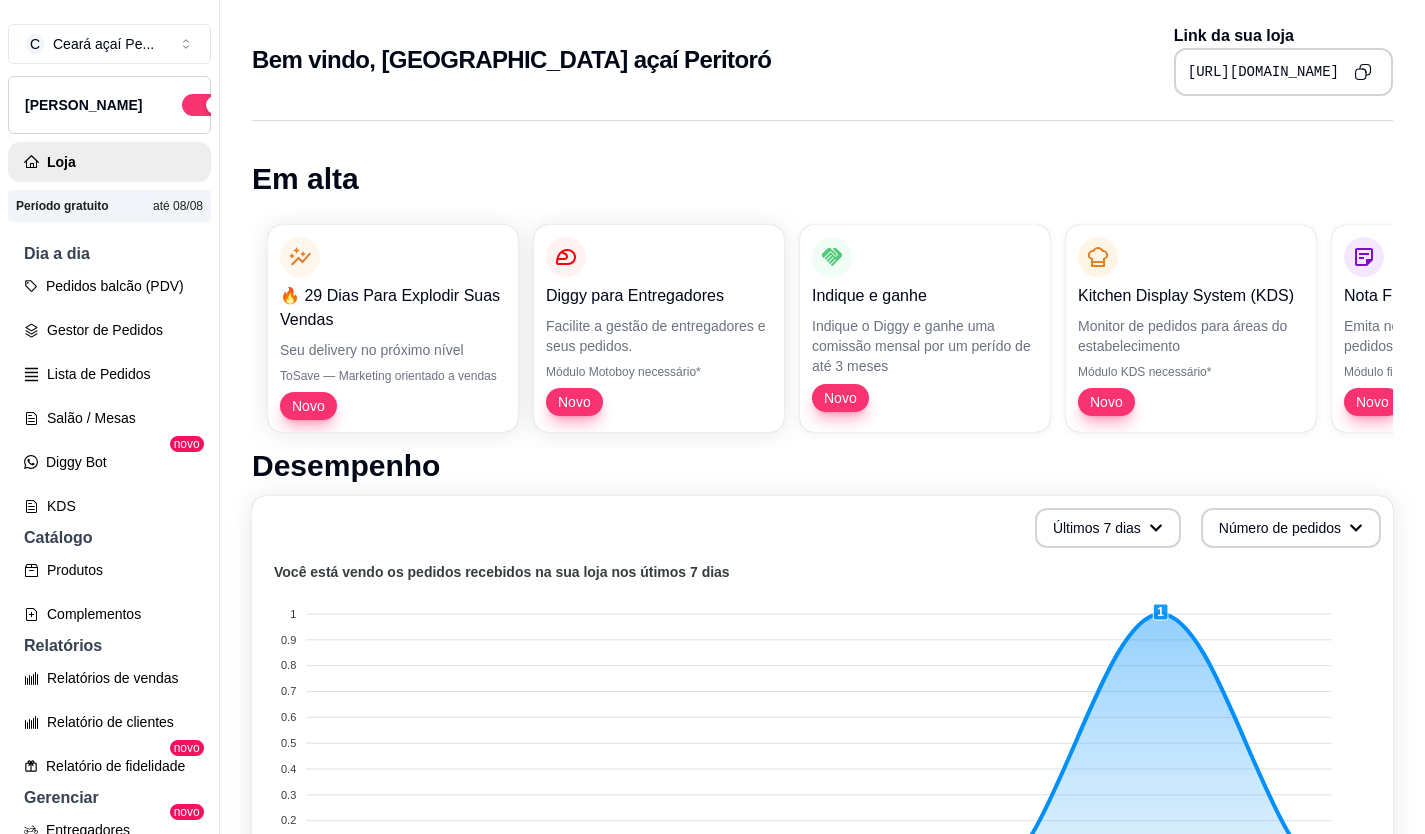click on "[URL][DOMAIN_NAME]" at bounding box center (1263, 72) 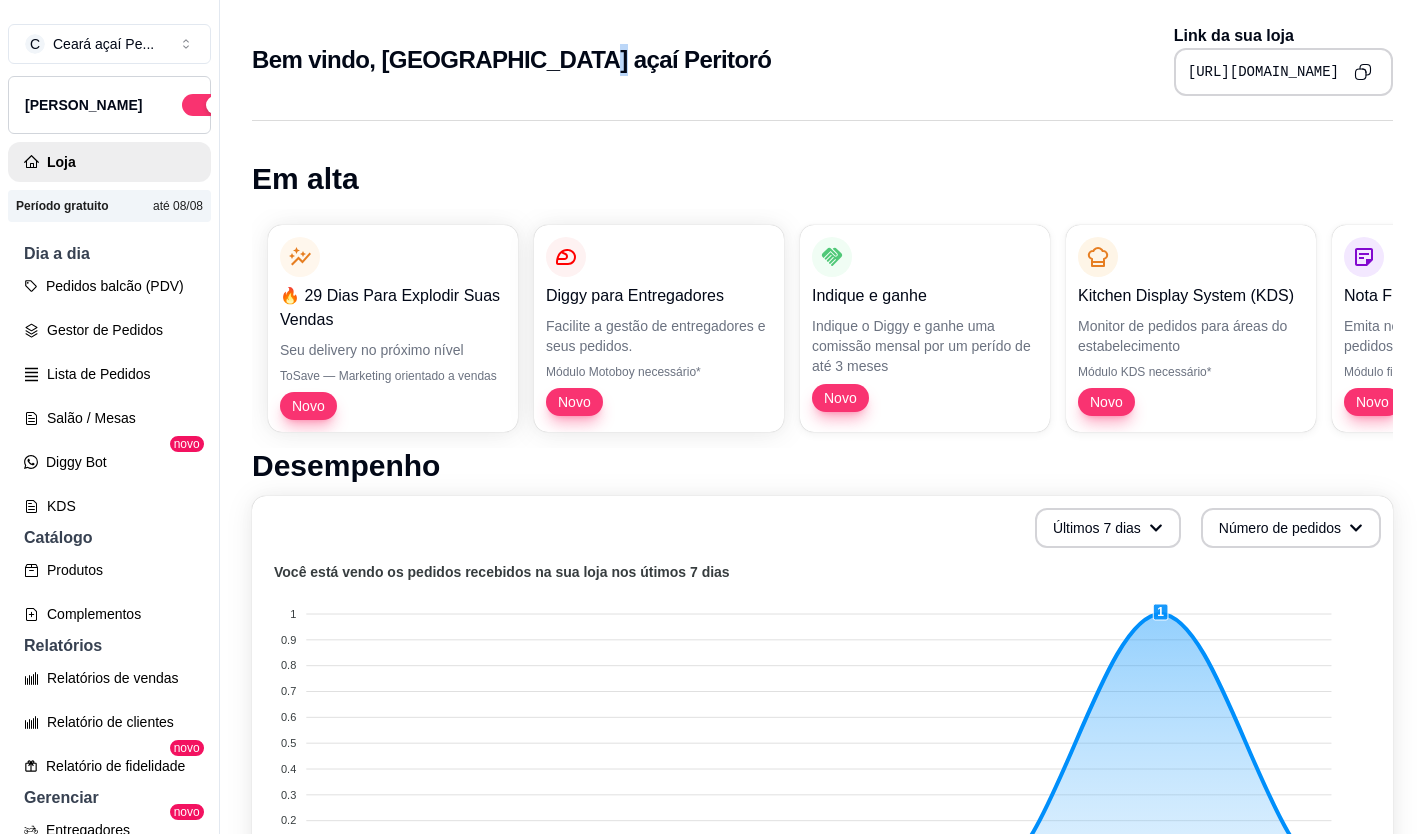 click on "Bem vindo, [GEOGRAPHIC_DATA] açaí Peritoró" at bounding box center [511, 60] 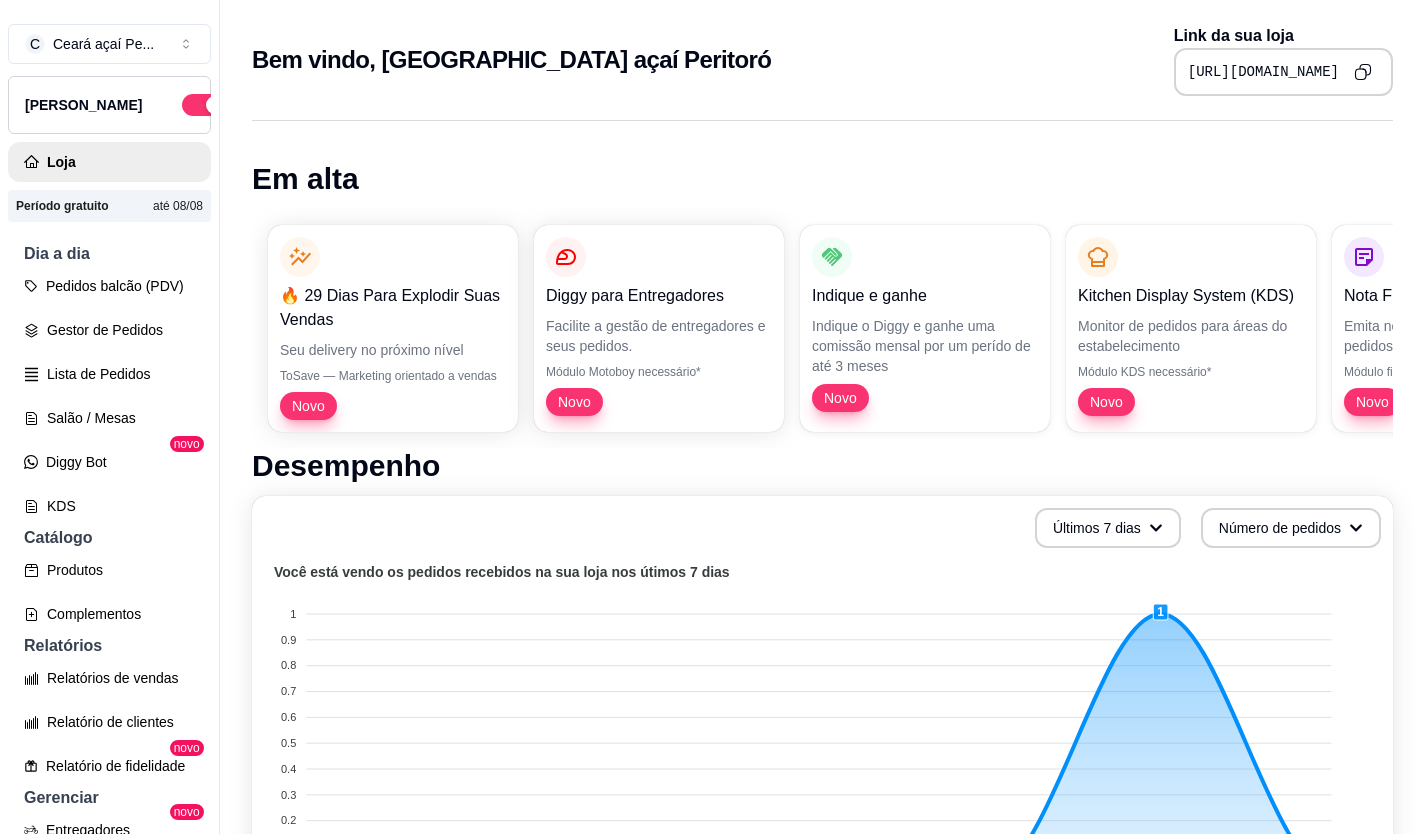 click on "[URL][DOMAIN_NAME]" at bounding box center [1263, 72] 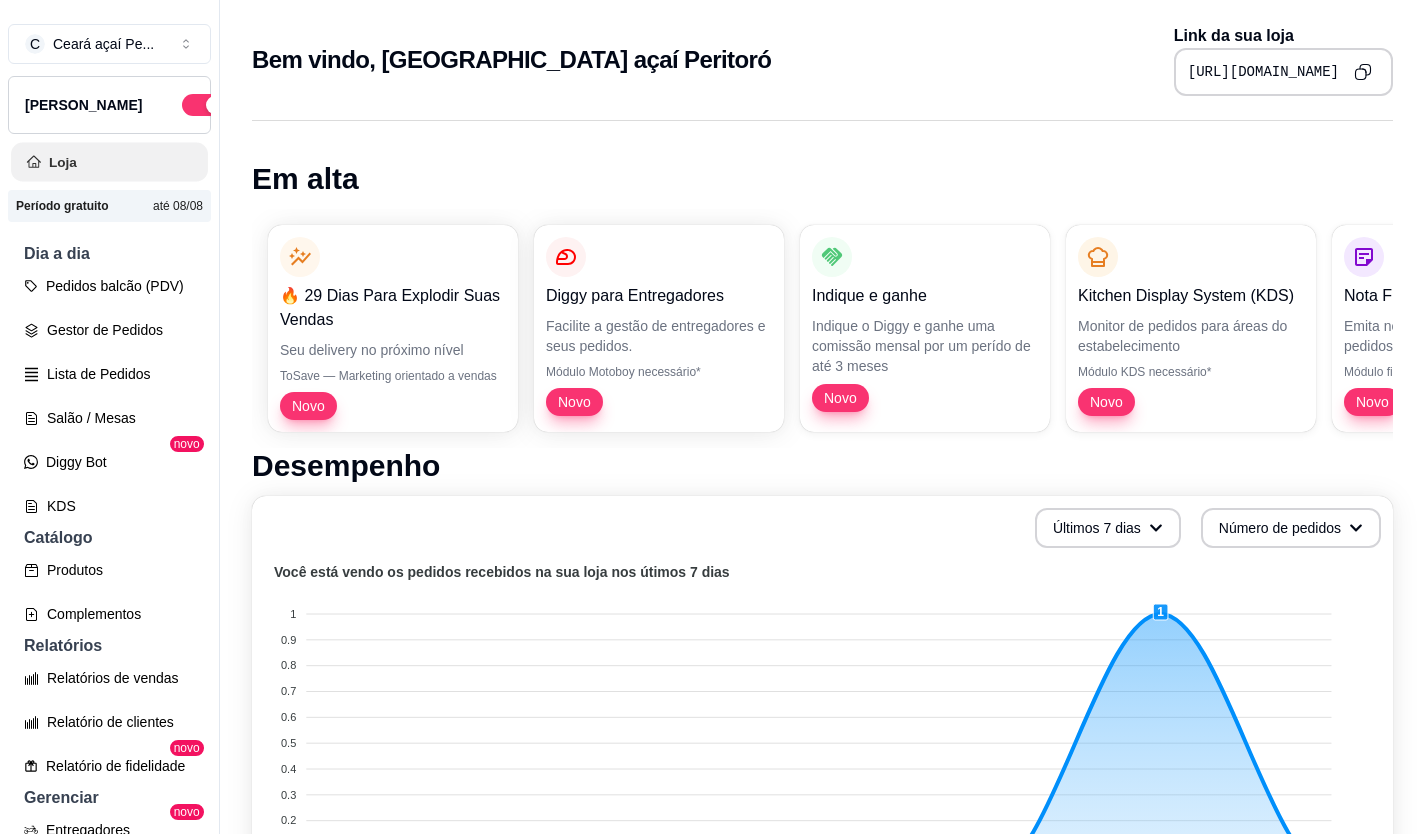 click on "Loja" at bounding box center [109, 162] 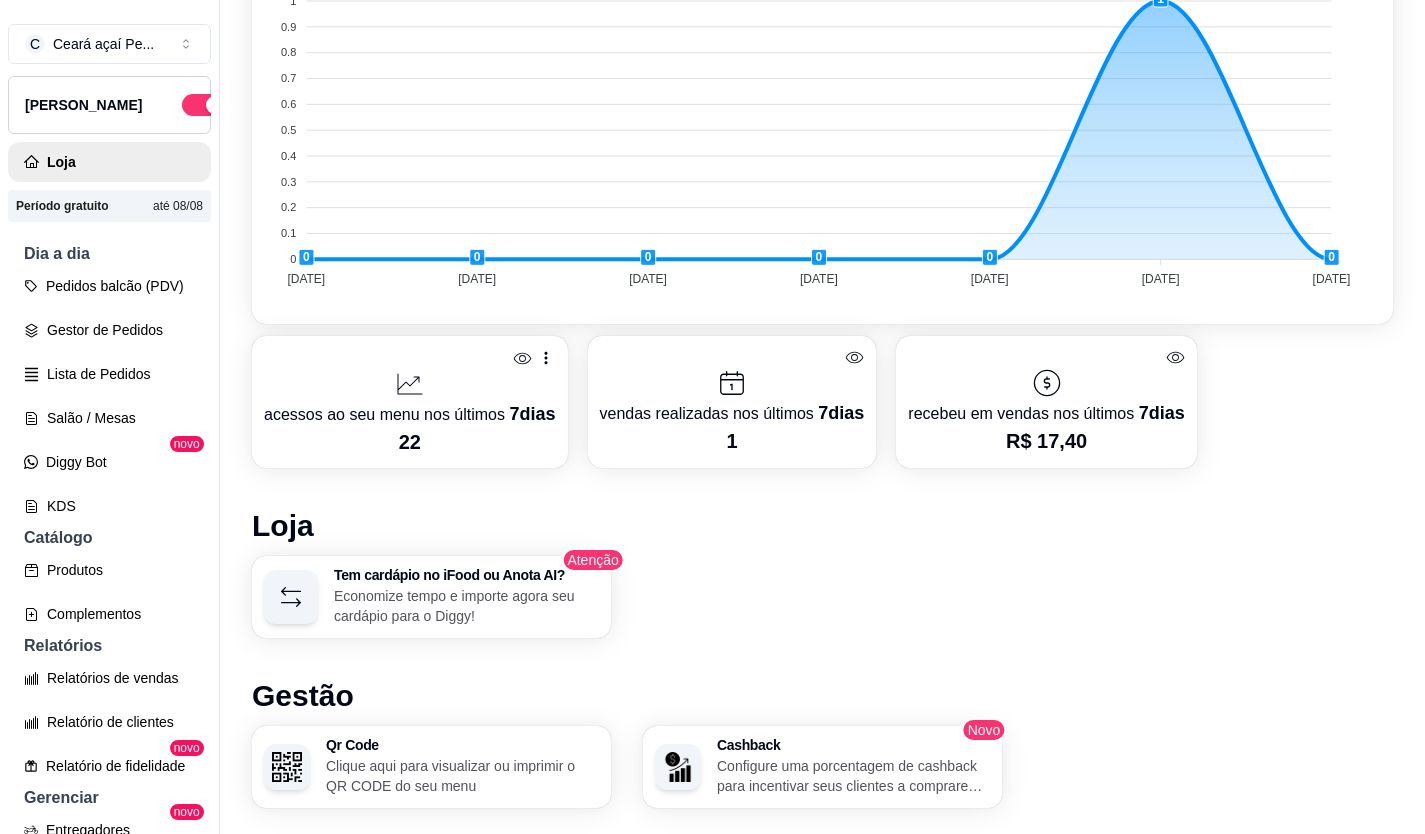 scroll, scrollTop: 0, scrollLeft: 0, axis: both 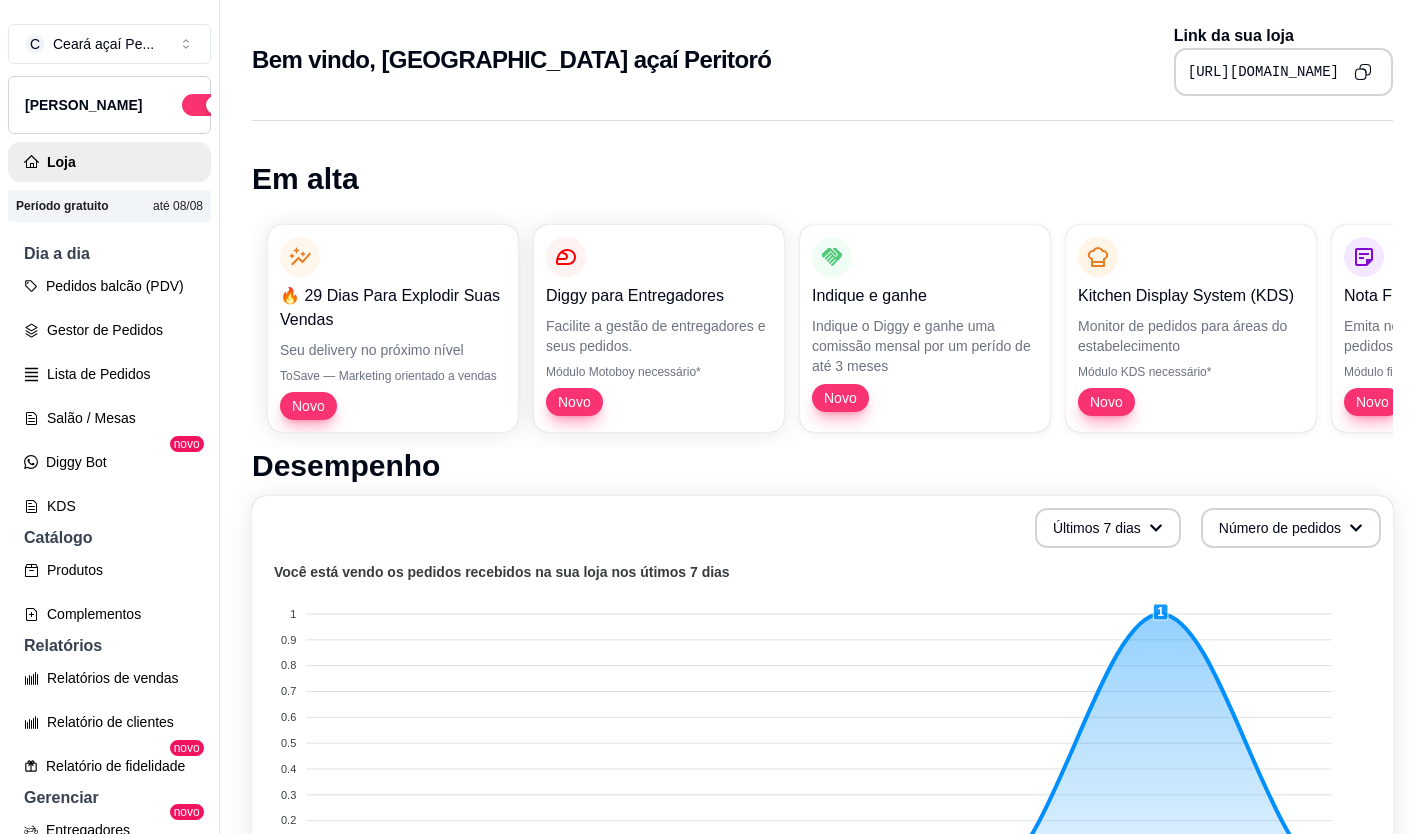 click on "[URL][DOMAIN_NAME]" at bounding box center (1263, 72) 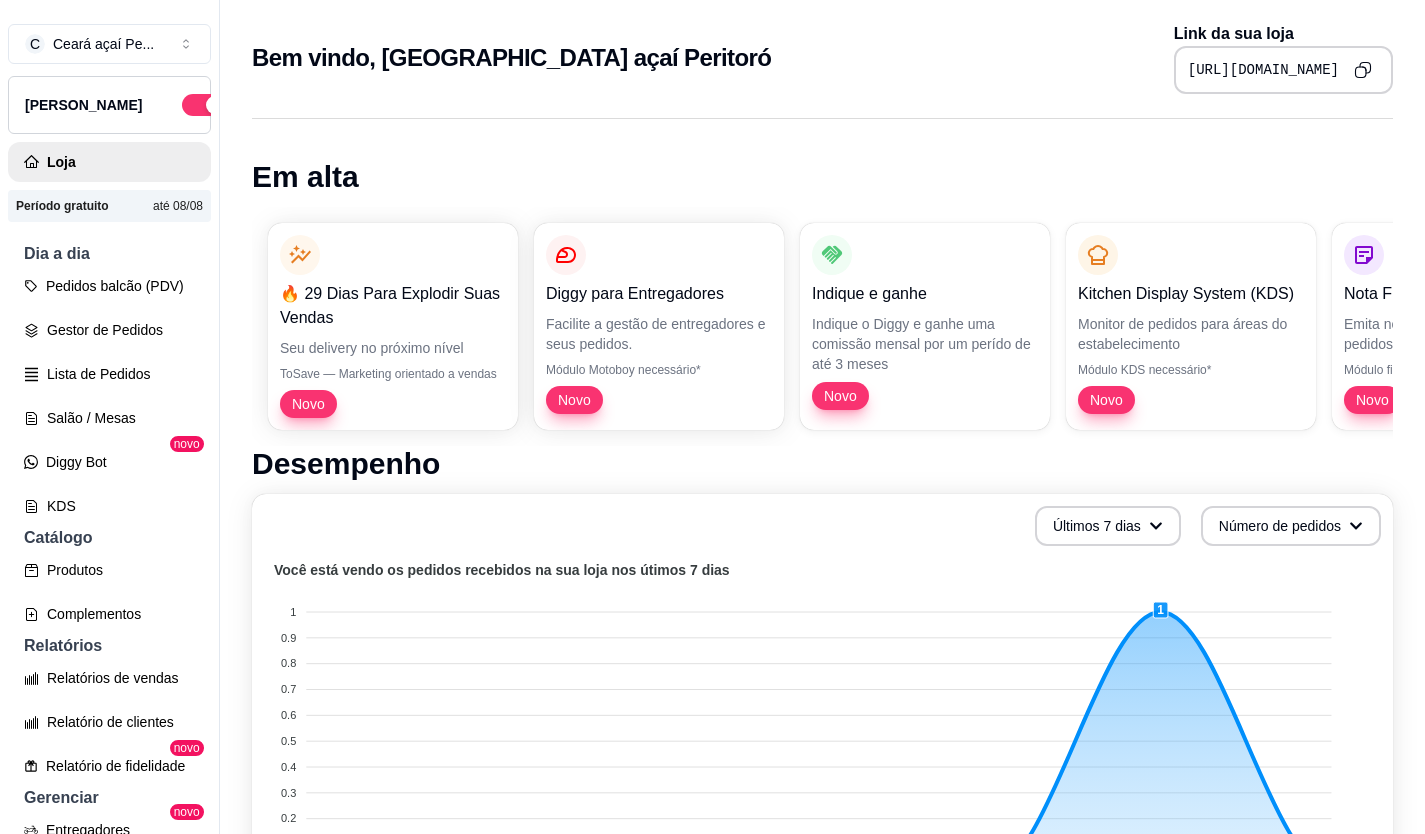 click on "[URL][DOMAIN_NAME]" at bounding box center [1263, 70] 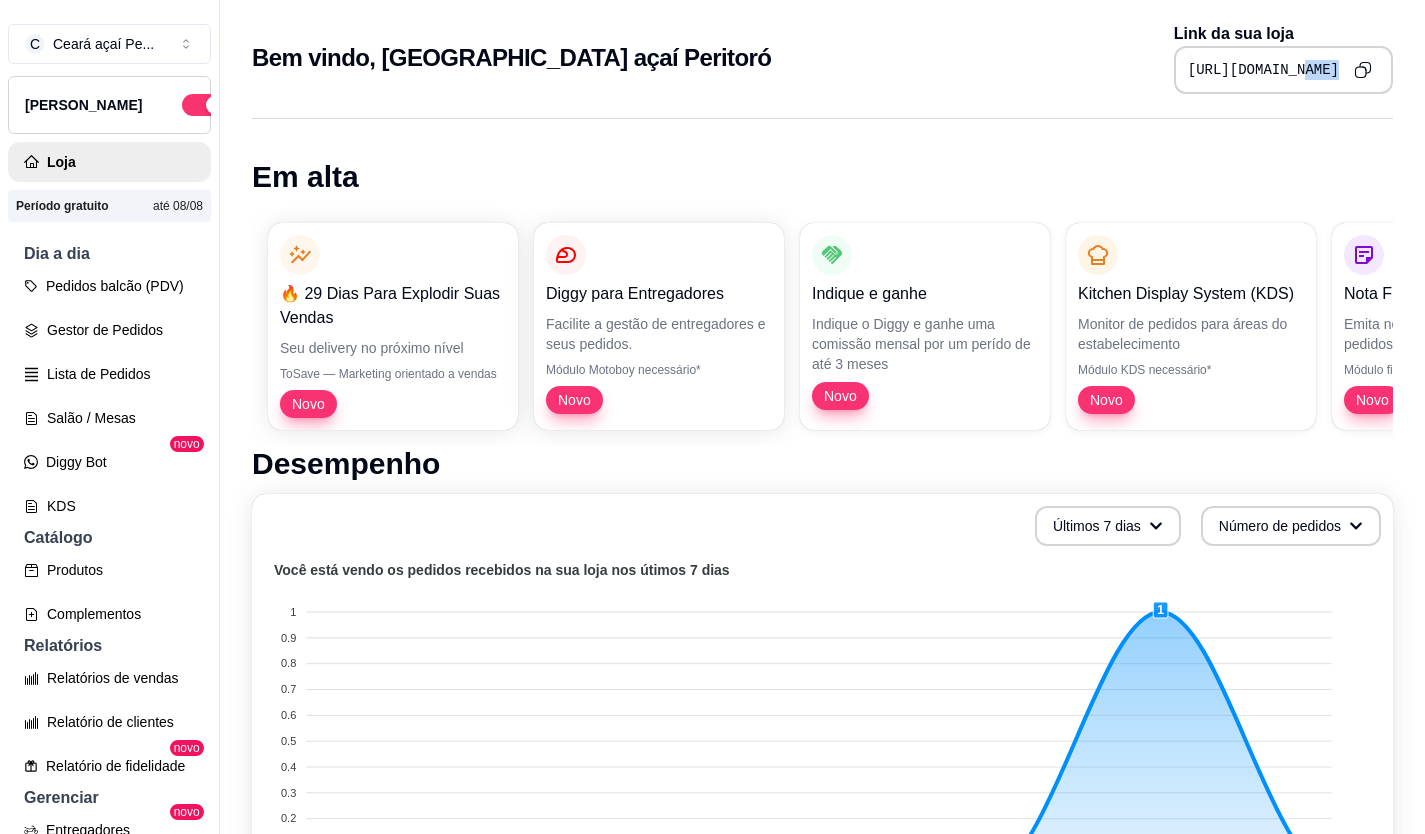 click on "[URL][DOMAIN_NAME]" at bounding box center (1263, 70) 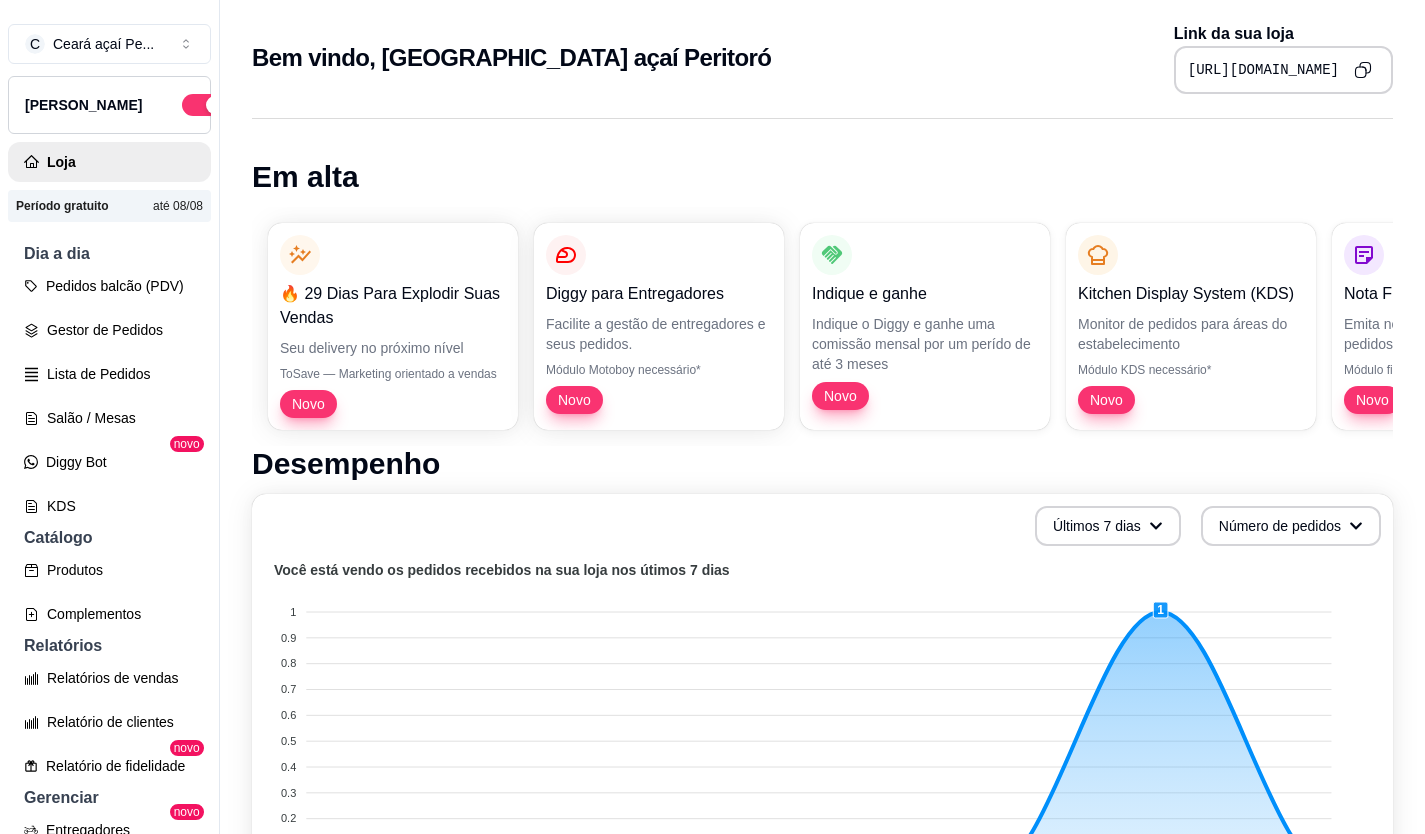 click on "[URL][DOMAIN_NAME]" at bounding box center (1283, 70) 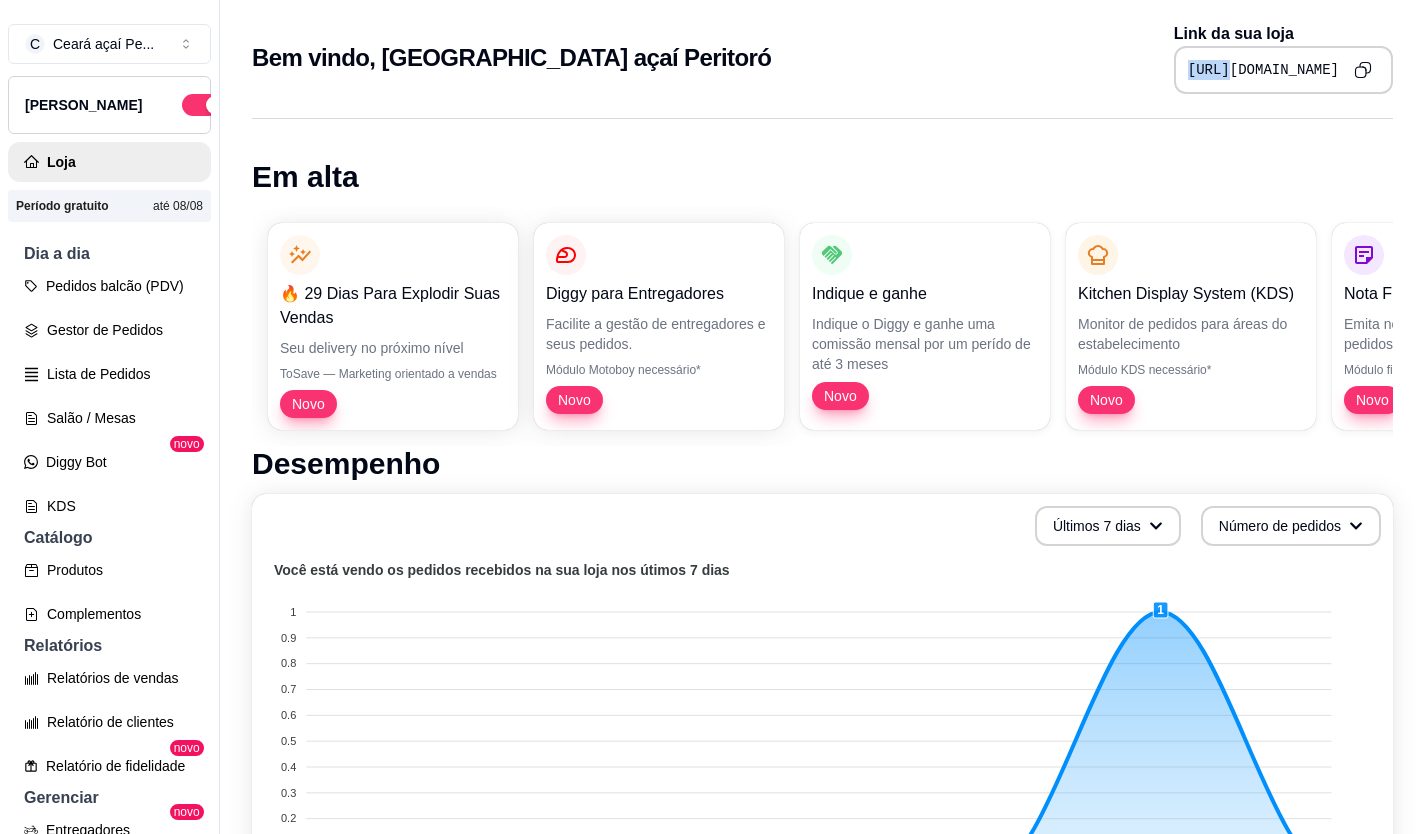 click on "[URL][DOMAIN_NAME]" at bounding box center [1263, 70] 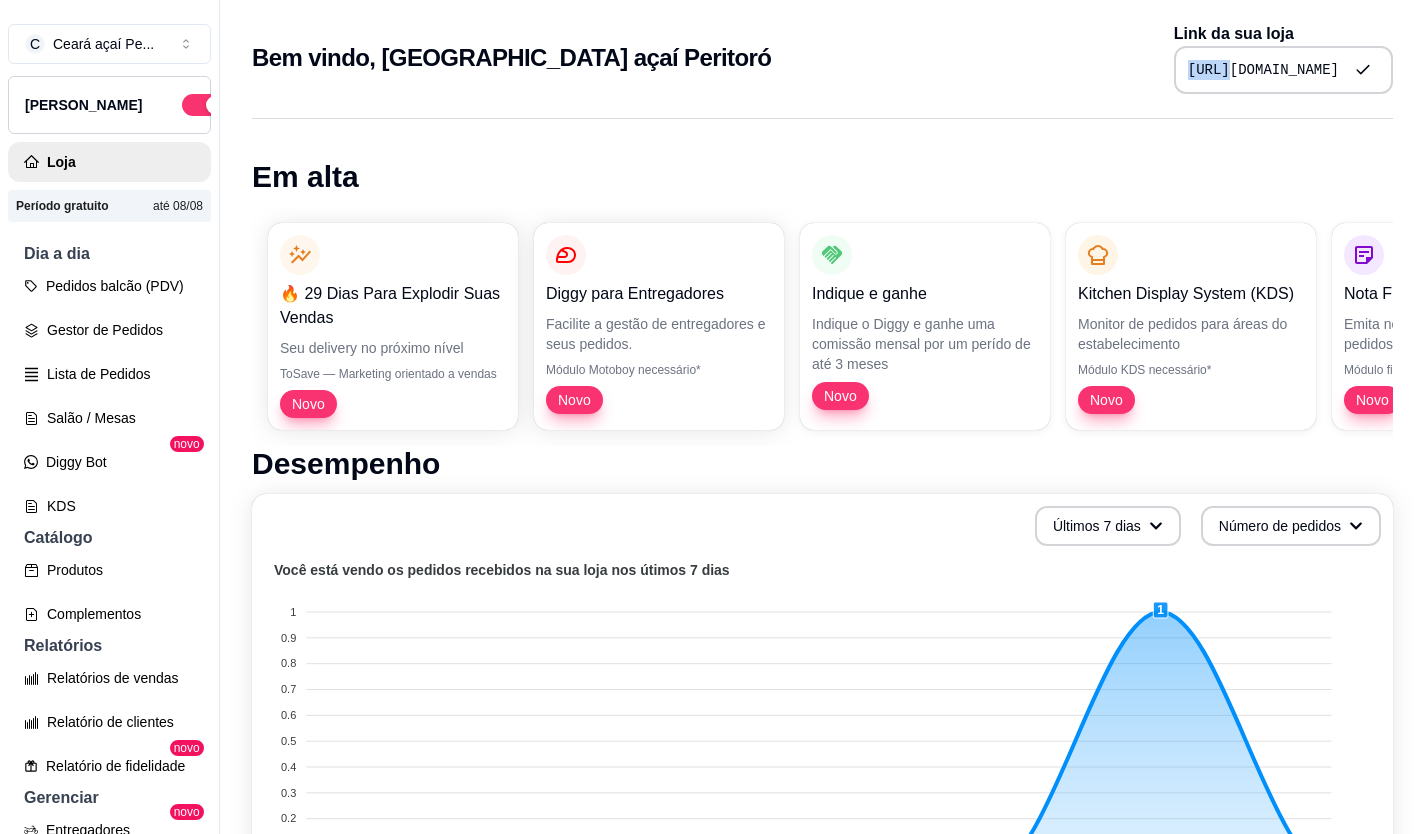 click 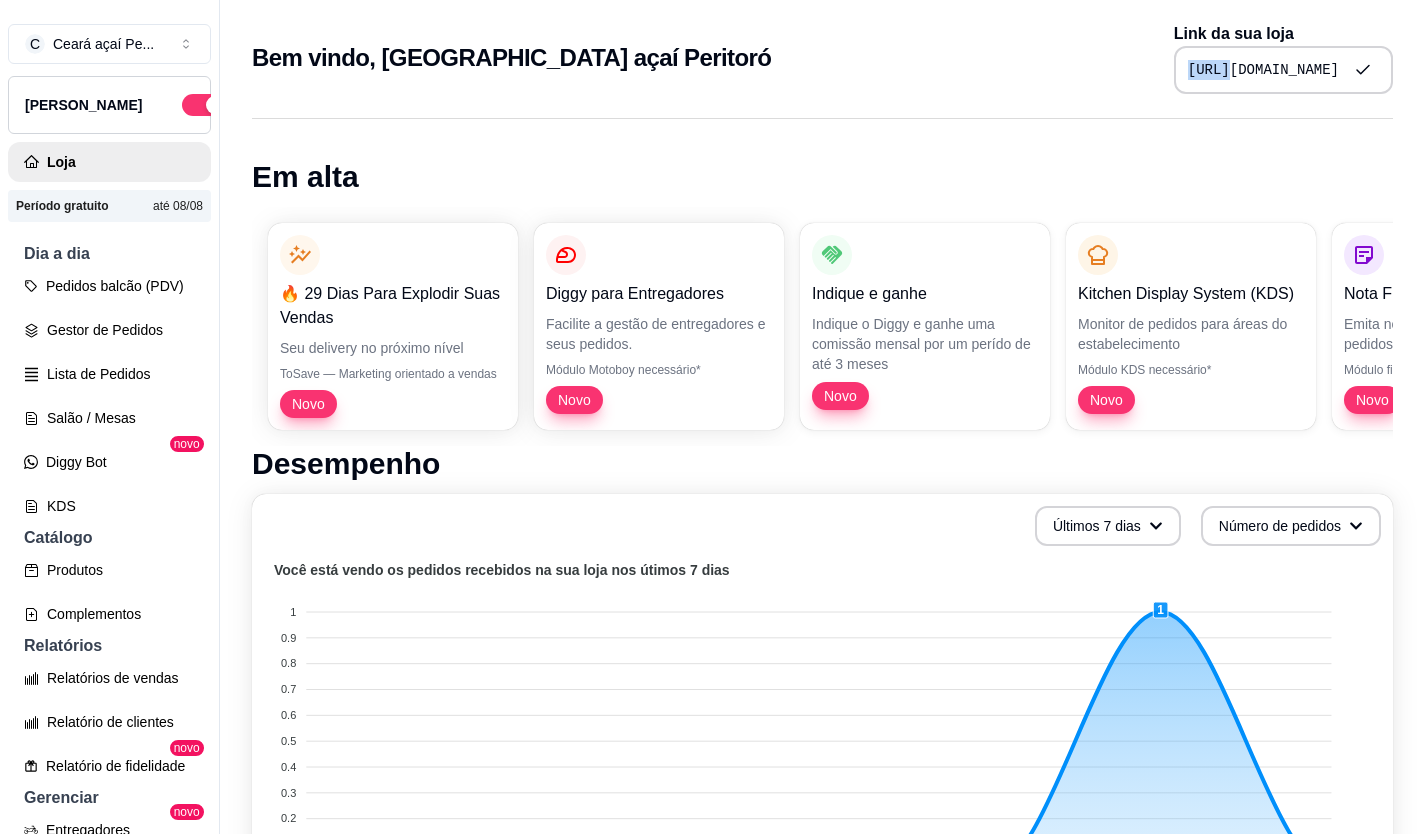 click on "[URL][DOMAIN_NAME]" at bounding box center [1283, 70] 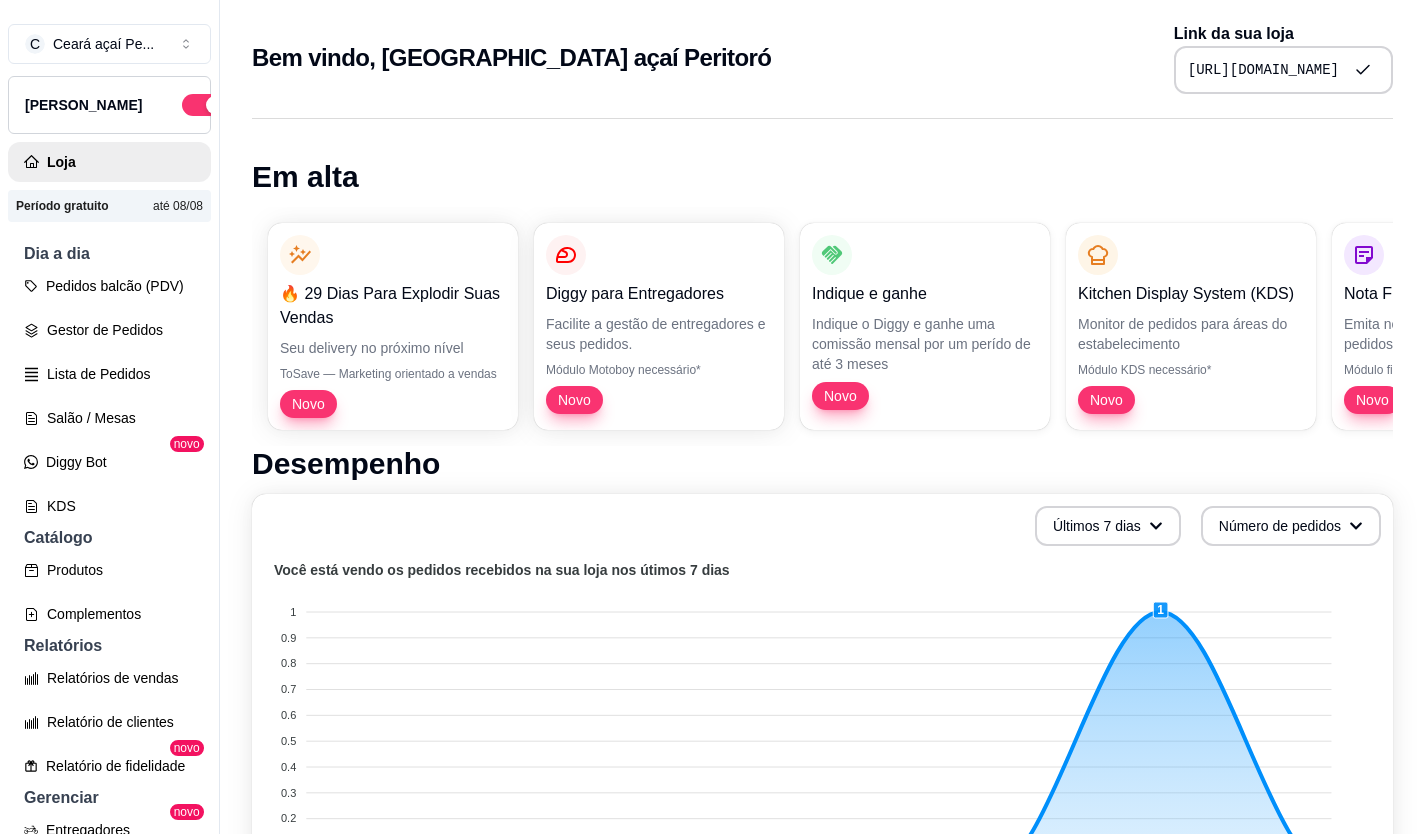 click on "[URL][DOMAIN_NAME]" at bounding box center (1263, 70) 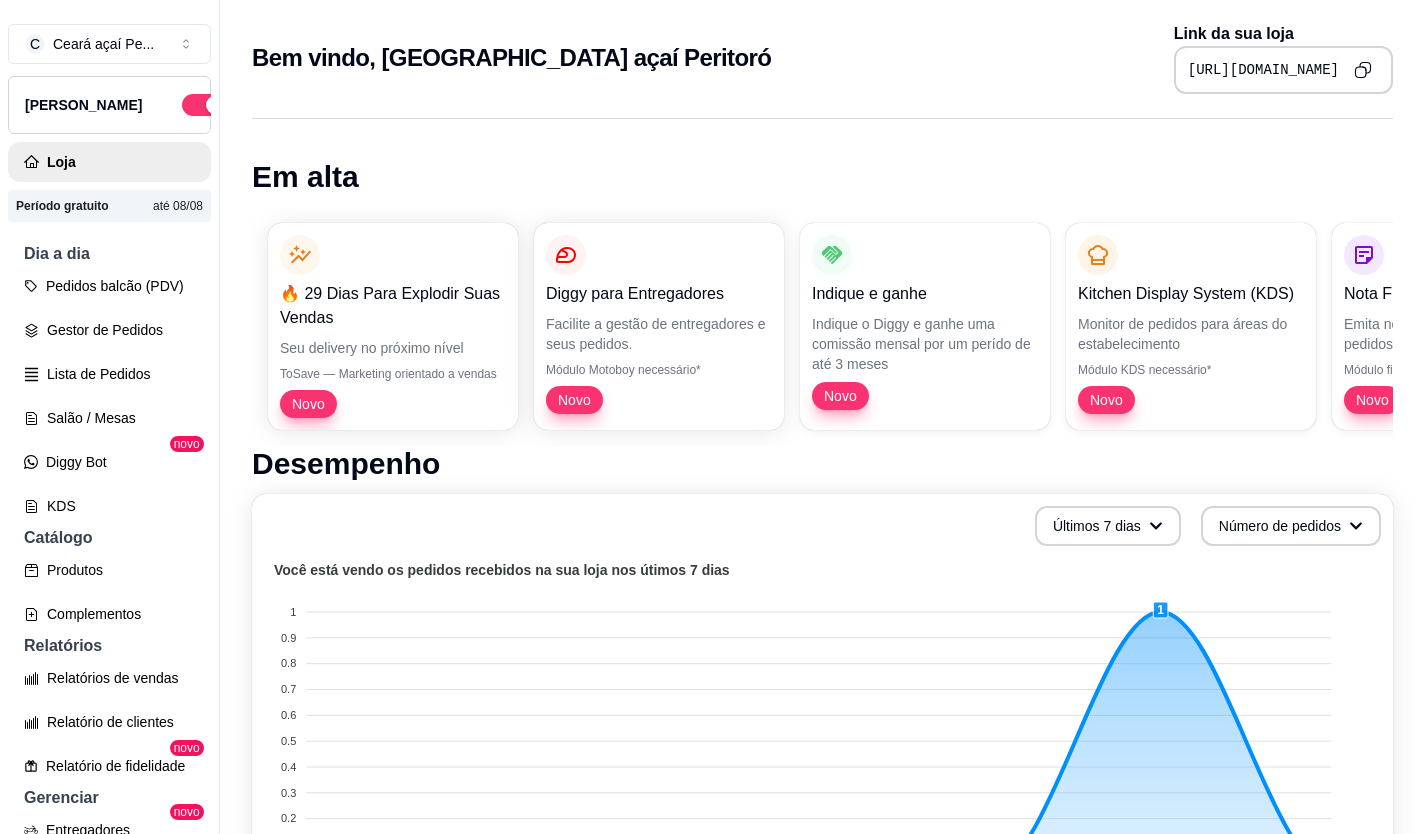 click on "[URL][DOMAIN_NAME]" at bounding box center [1263, 70] 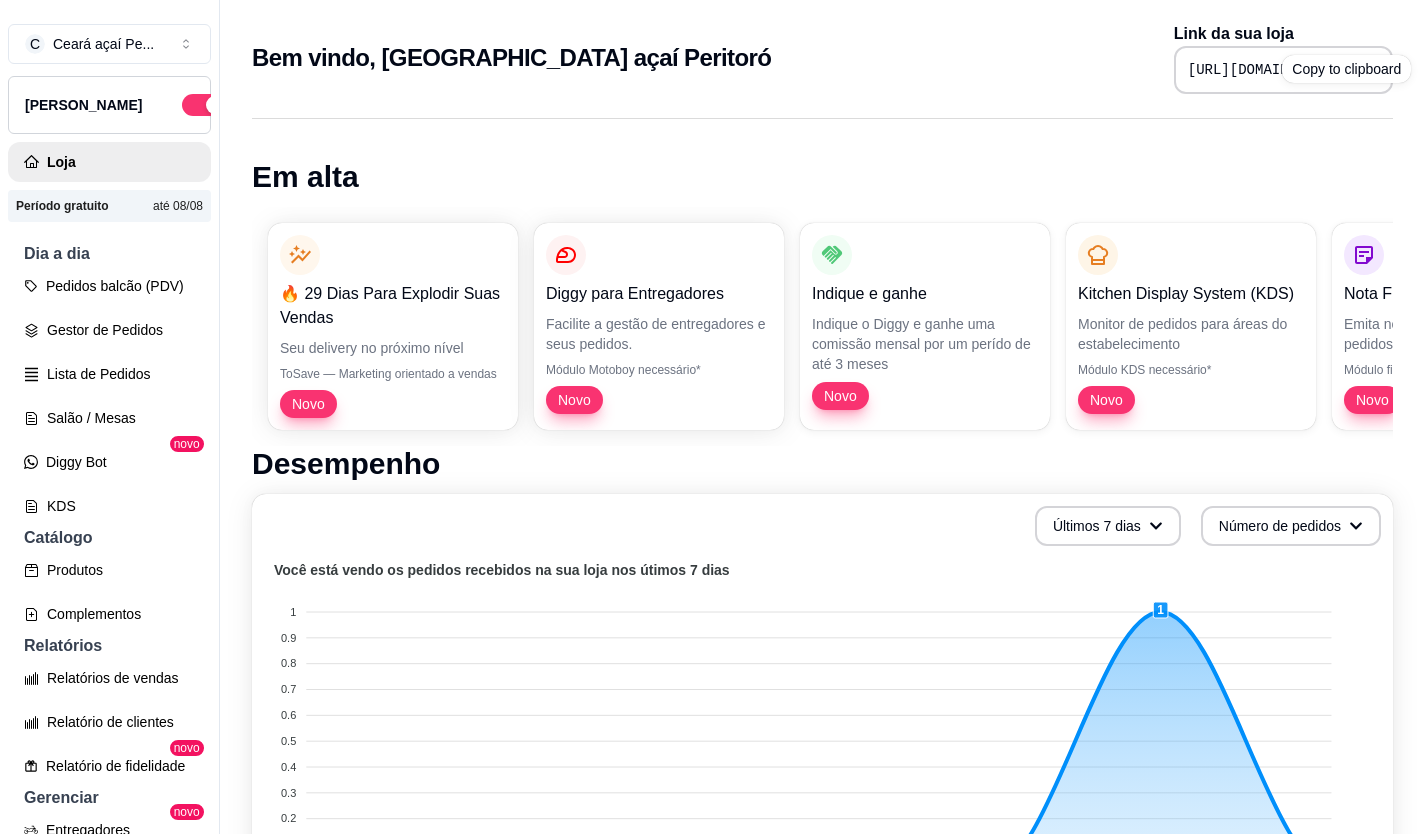 click 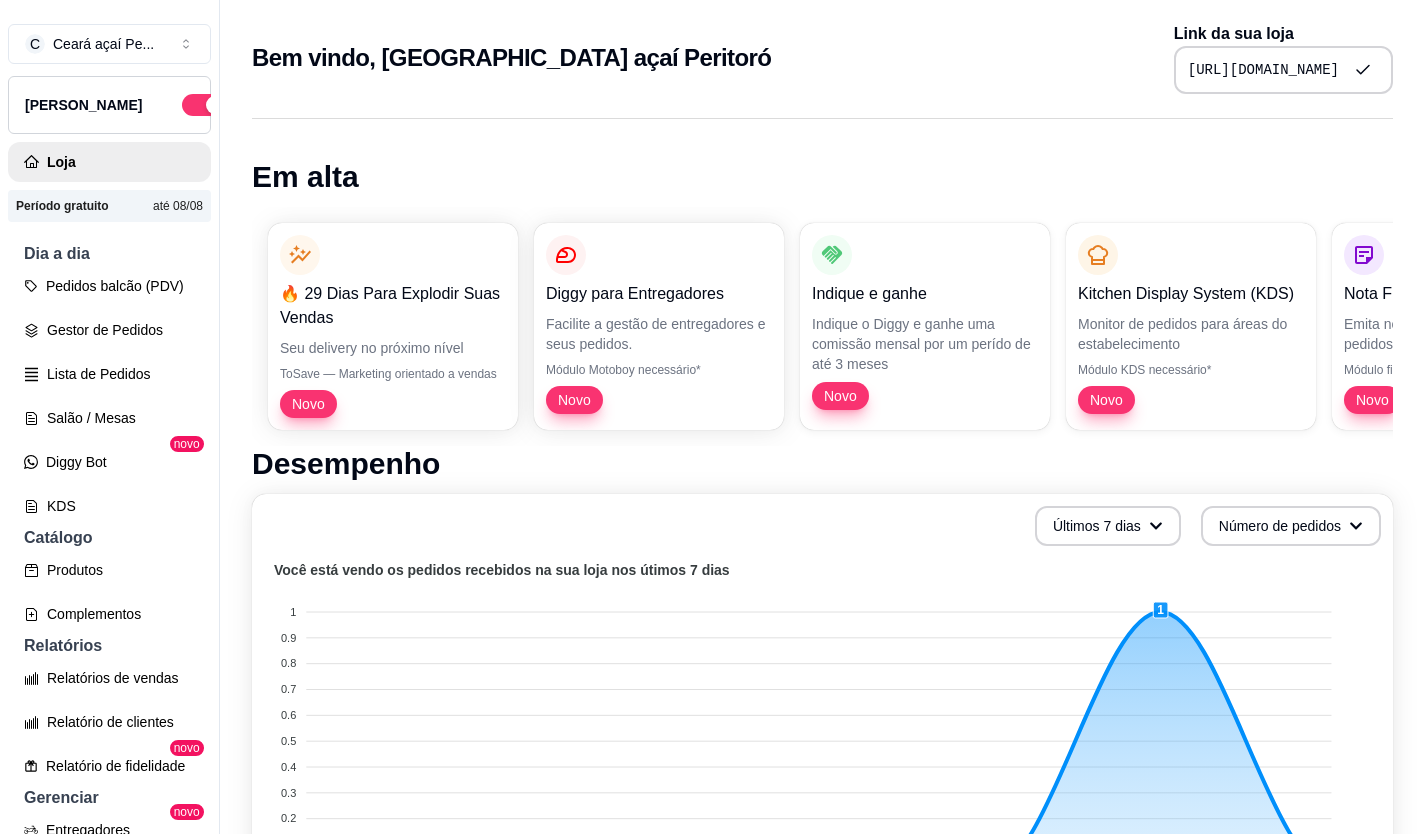 click on "Bem vindo, [GEOGRAPHIC_DATA] açaí Peritoró  Link da sua loja [URL][DOMAIN_NAME] Em alta 🔥 29 Dias Para Explodir Suas Vendas Seu delivery no próximo nível   ToSave — Marketing orientado a vendas Novo Diggy para Entregadores Facilite a gestão de entregadores e seus pedidos. Módulo Motoboy necessário* Novo Indique e ganhe Indique o Diggy e ganhe uma comissão mensal por um perído de até 3 meses Novo Kitchen Display System (KDS) Monitor de pedidos para áreas do estabelecimento Módulo KDS necessário* Novo Nota Fiscal (NFC-e) Emita notas fiscais (NFC-e) do seus pedidos do Diggy Módulo fiscal necessário* Novo Controle de Fiado Registre as suas vendas em fiado e tenha o controle das contas de cada cliente Novo Robô de Atendimento Otimize o atendimento dos seus pedidos vindos do WhatsApp com nosso robô Desempenho" at bounding box center [822, 417] 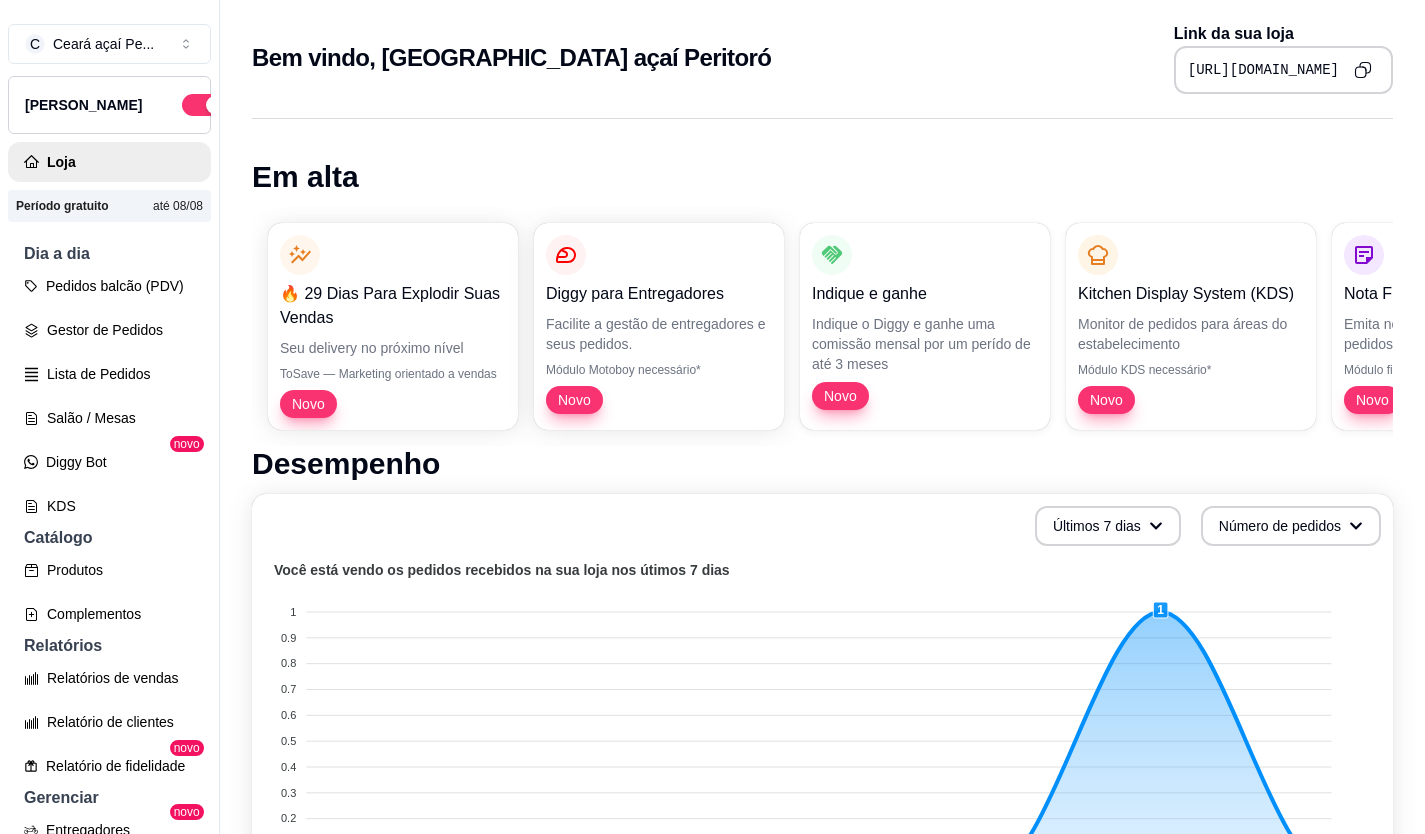 click at bounding box center (1363, 70) 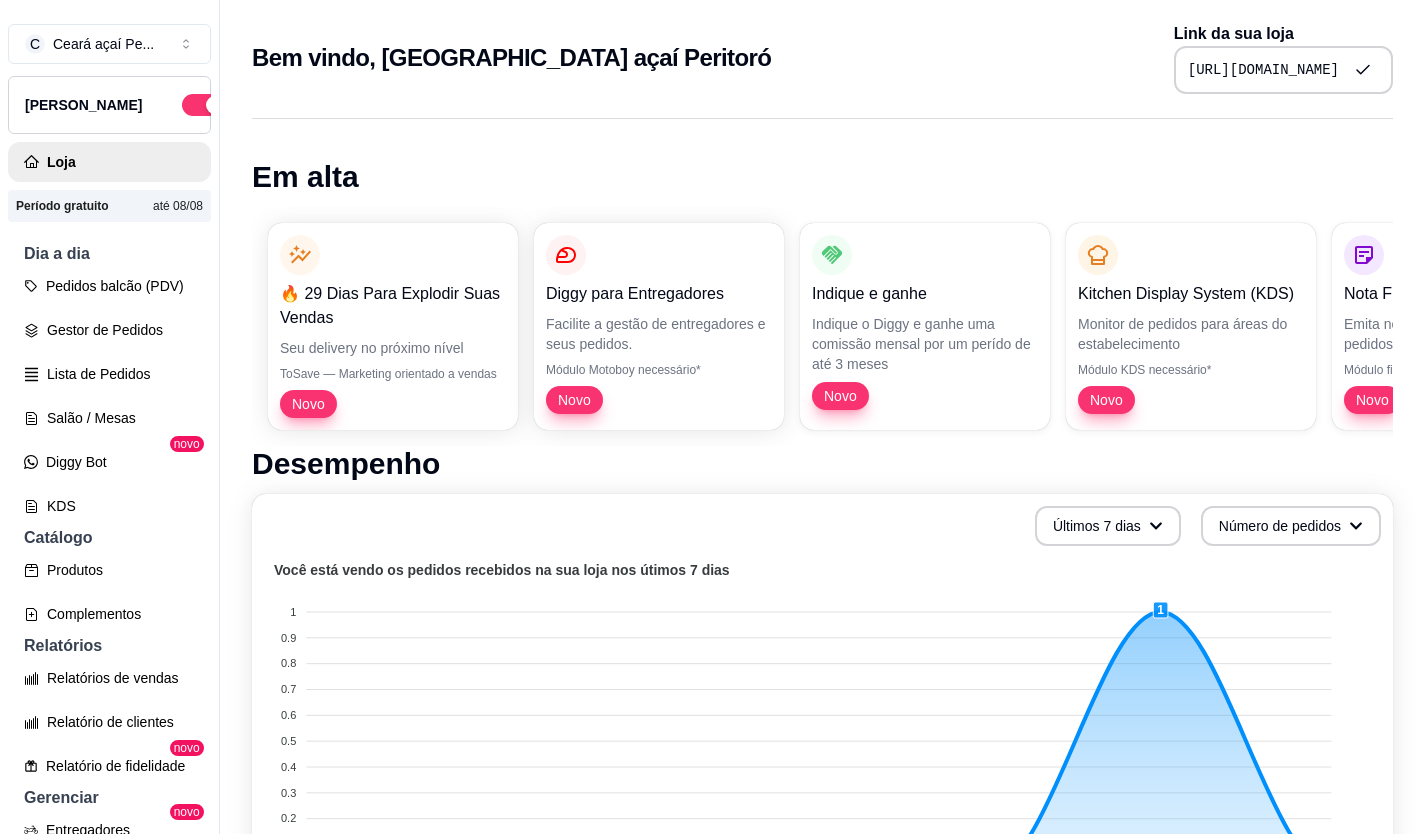 click on "[URL][DOMAIN_NAME]" at bounding box center [1263, 70] 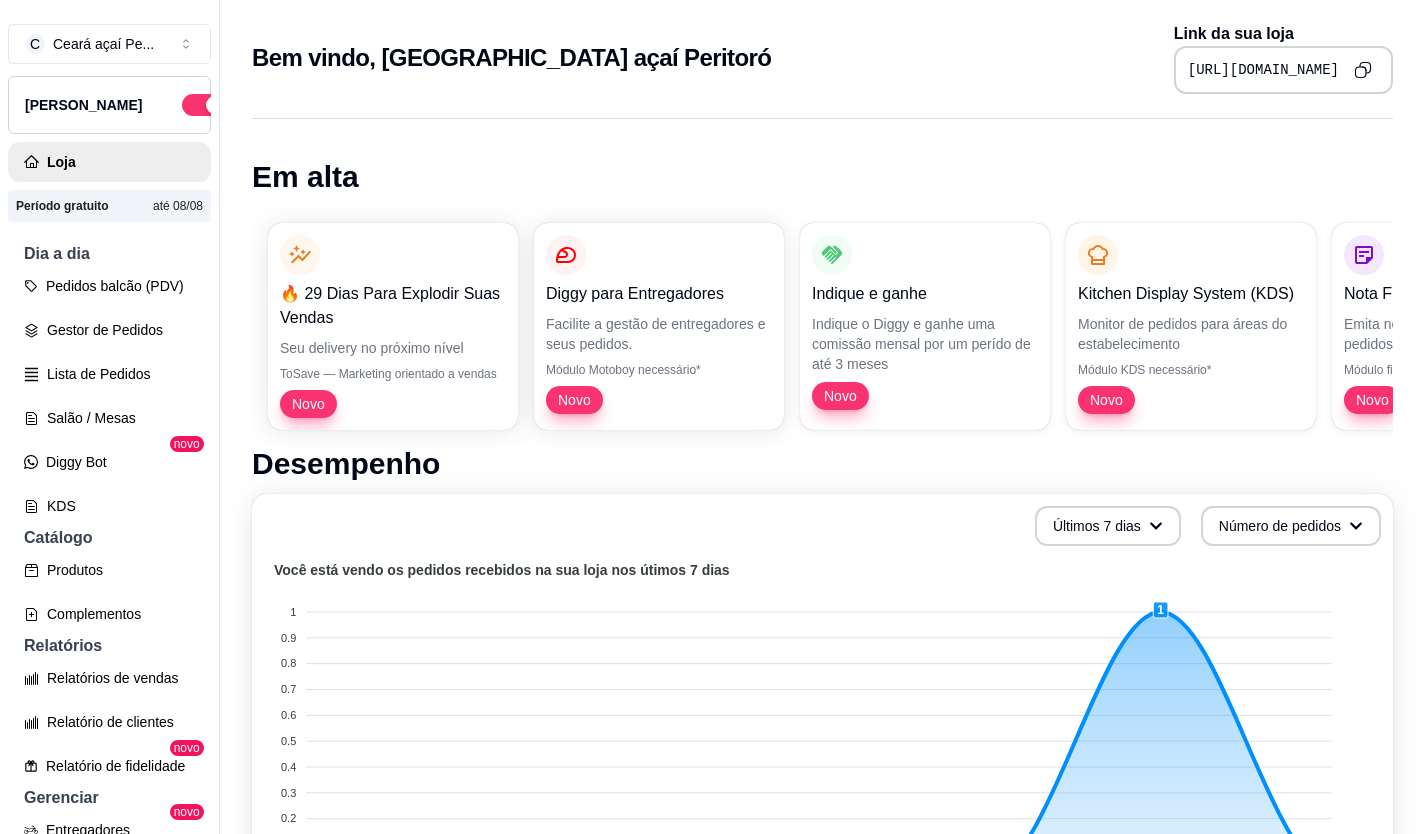 click on "[URL][DOMAIN_NAME]" at bounding box center (1263, 70) 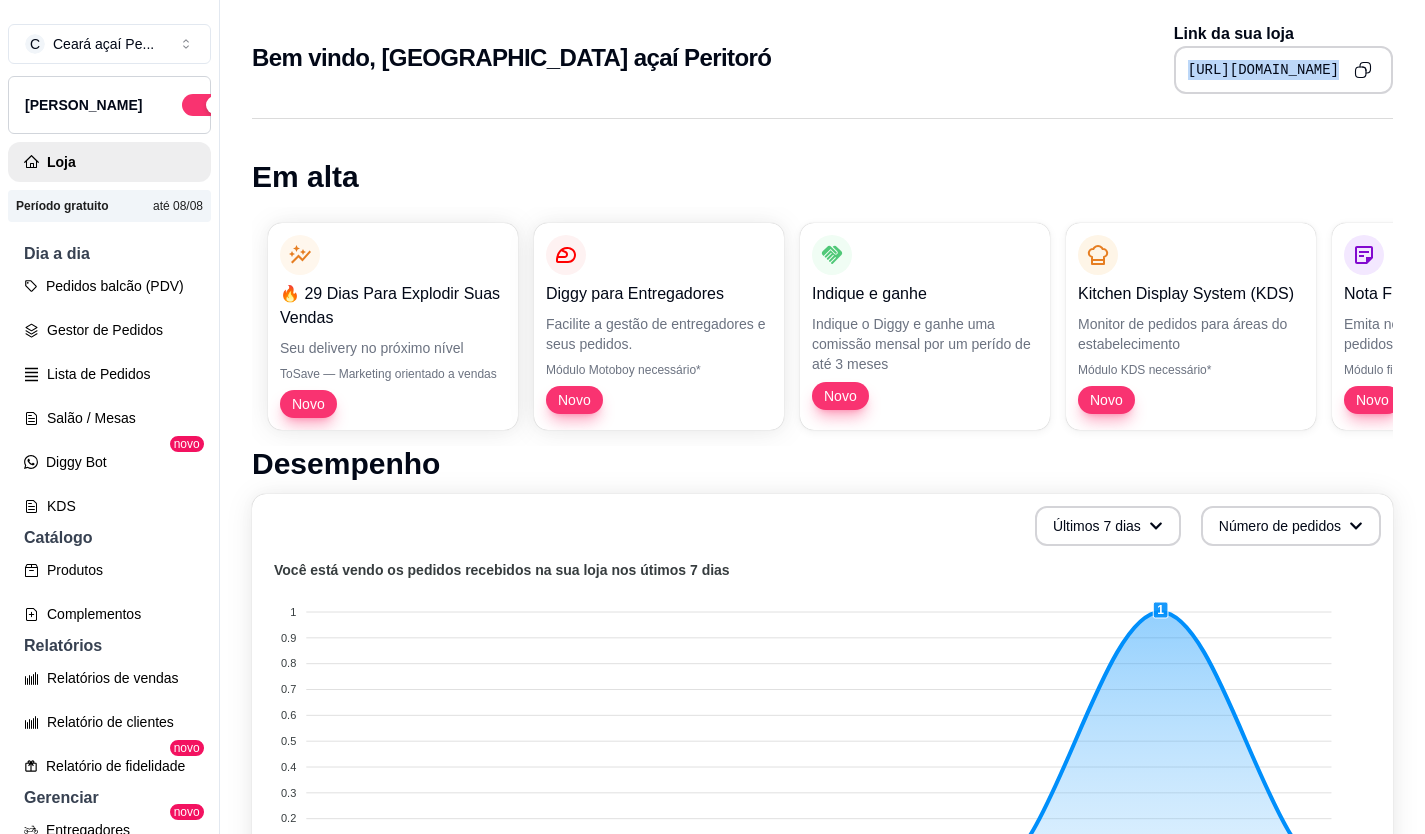 click on "[URL][DOMAIN_NAME]" at bounding box center (1263, 70) 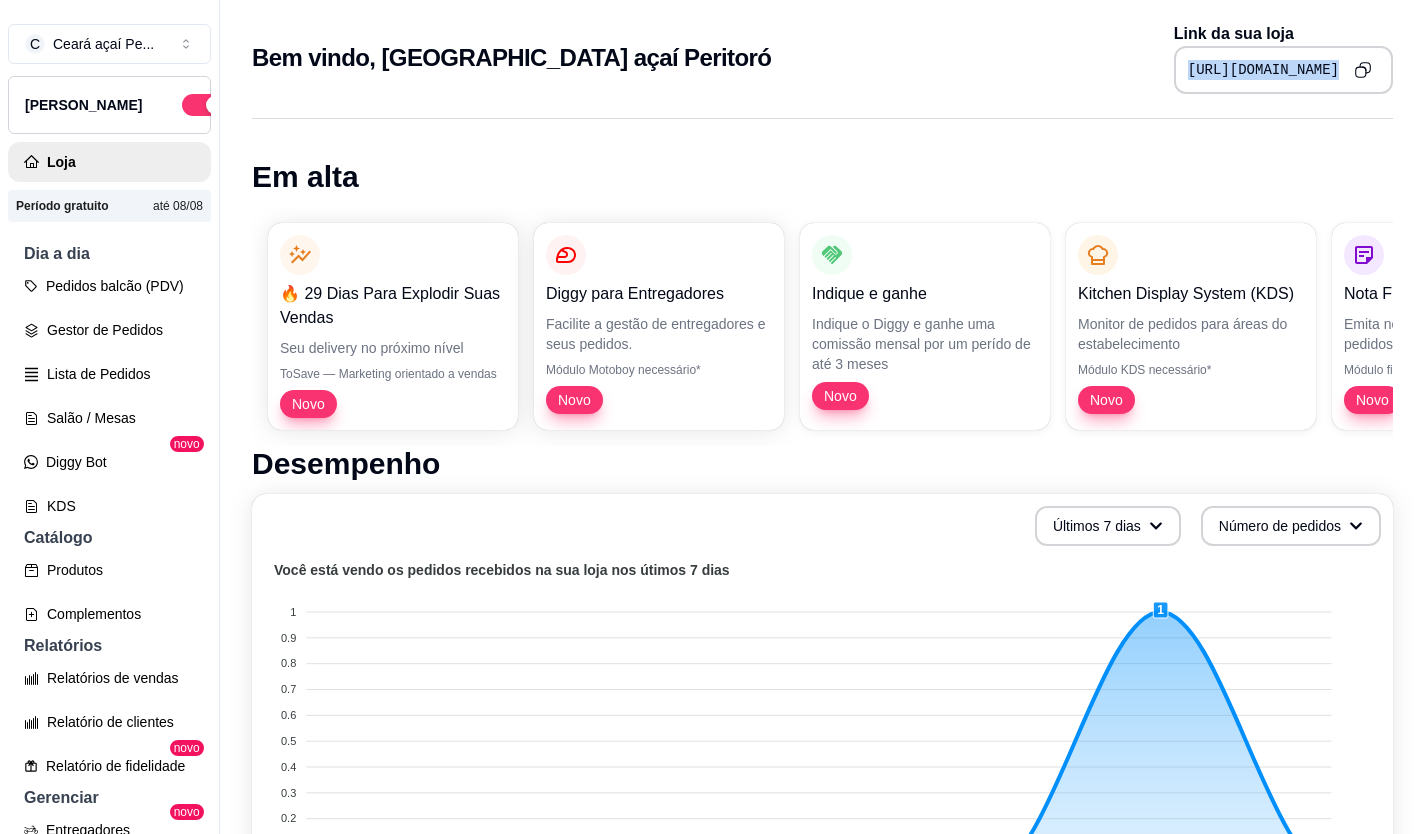 click 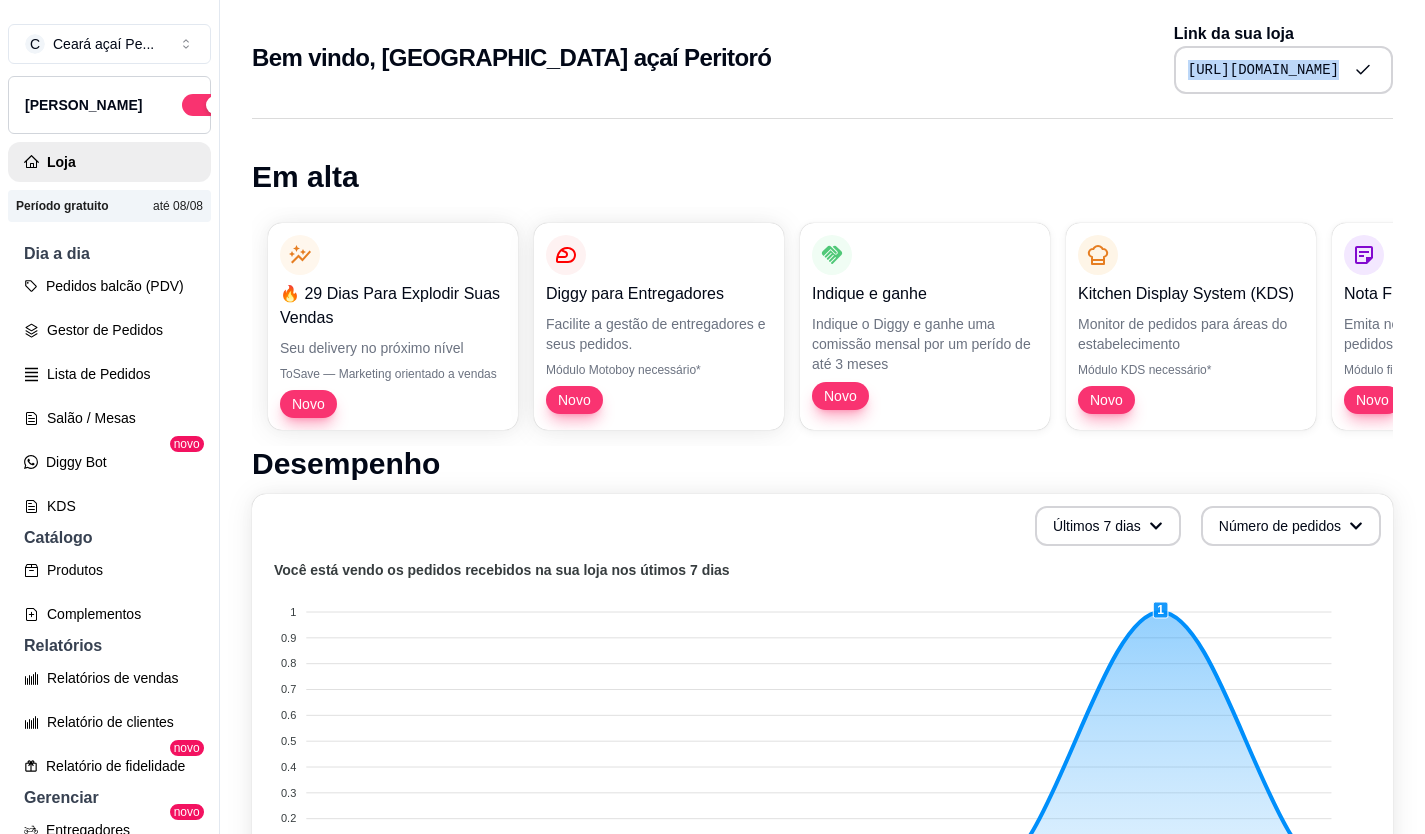 click on "[URL][DOMAIN_NAME]" at bounding box center [1263, 70] 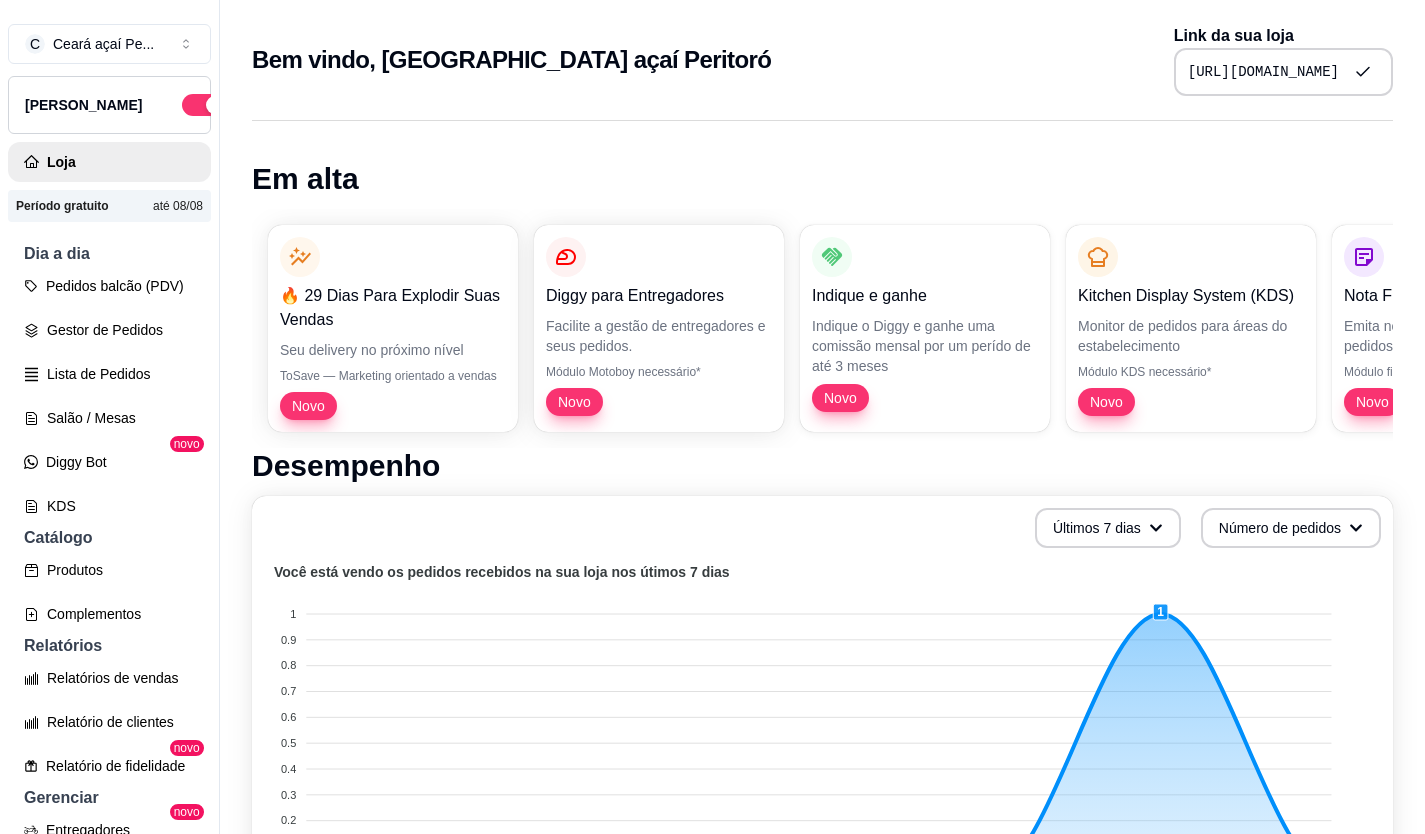 scroll, scrollTop: 0, scrollLeft: 0, axis: both 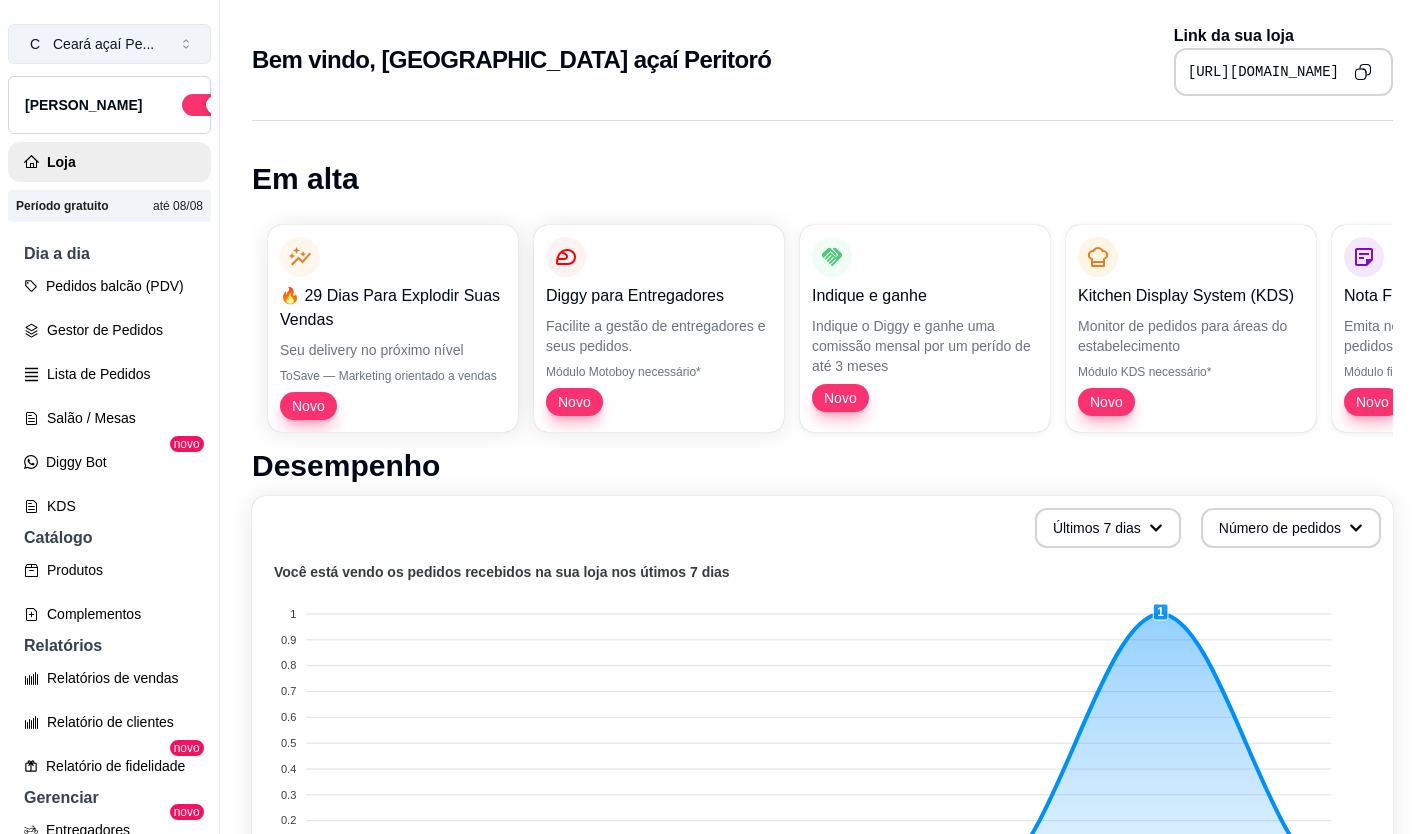 drag, startPoint x: 1308, startPoint y: 115, endPoint x: 172, endPoint y: 30, distance: 1139.1755 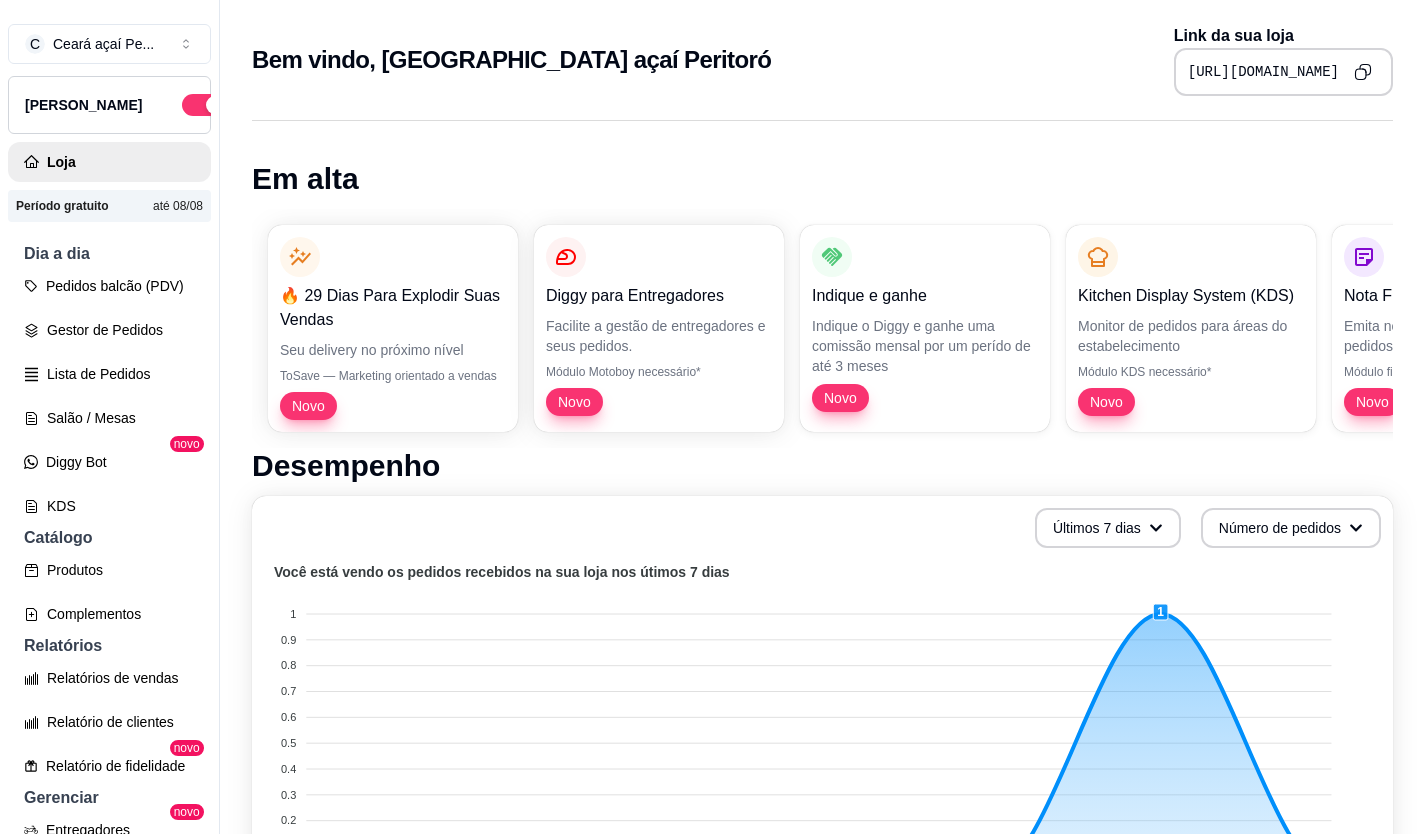 click on "Bem vindo, [GEOGRAPHIC_DATA] açaí Peritoró  Link da sua loja [URL][DOMAIN_NAME]" at bounding box center [822, 60] 